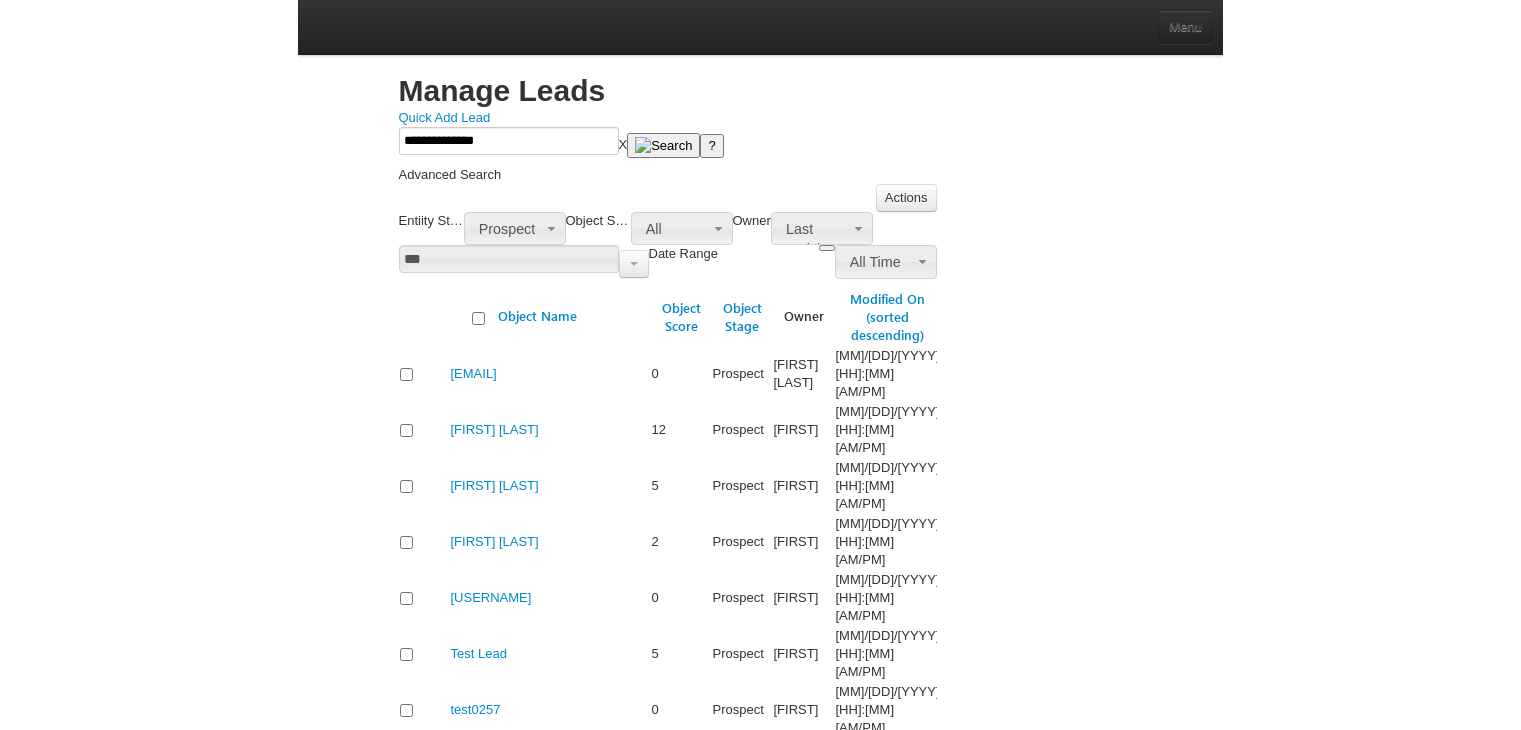 scroll, scrollTop: 0, scrollLeft: 0, axis: both 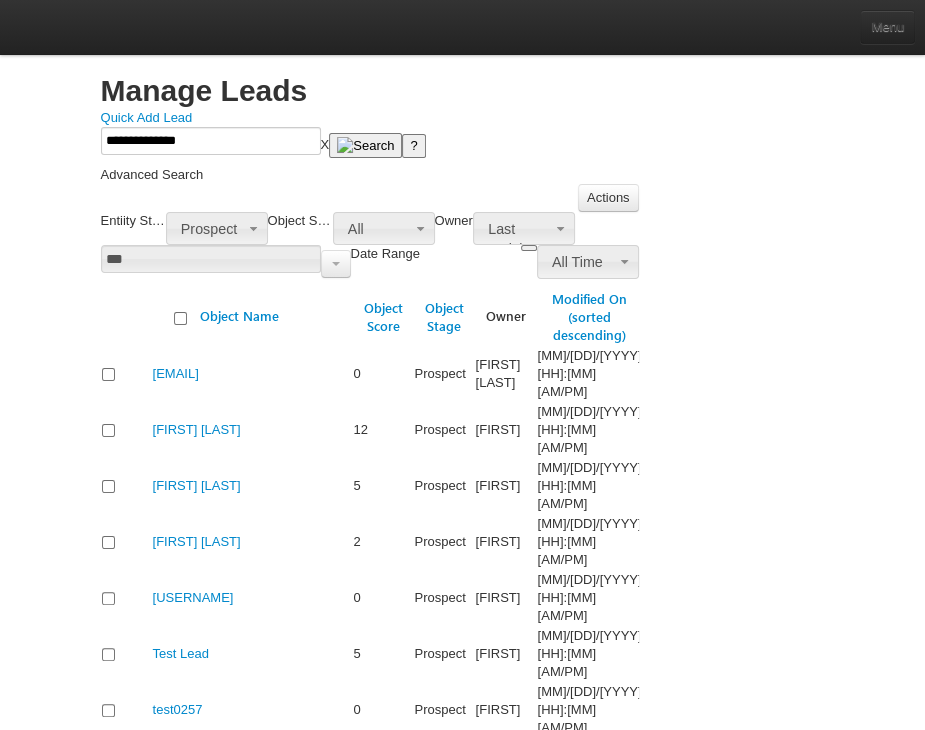 click on "Your Leadsquared Account Number is   [ACCOUNT_NUMBER]" at bounding box center [440, 1580] 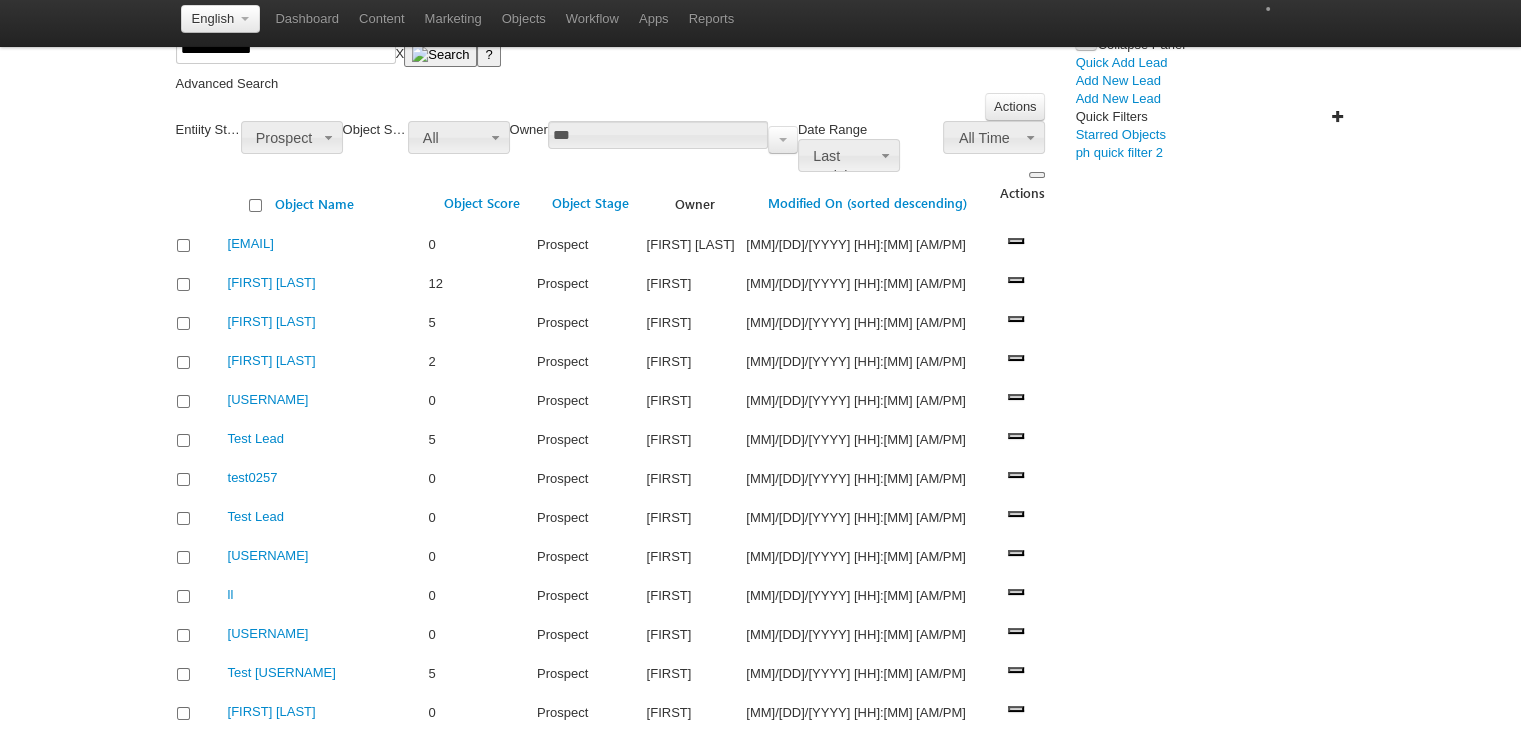 click on "Manage Leads" at bounding box center (0, 0) 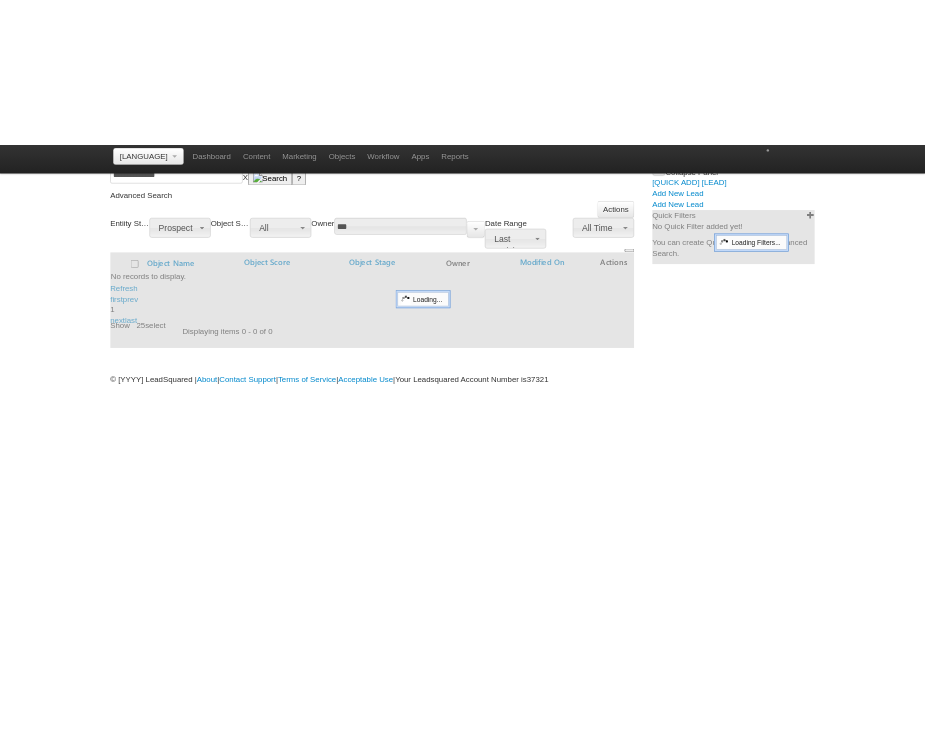 scroll, scrollTop: 0, scrollLeft: 0, axis: both 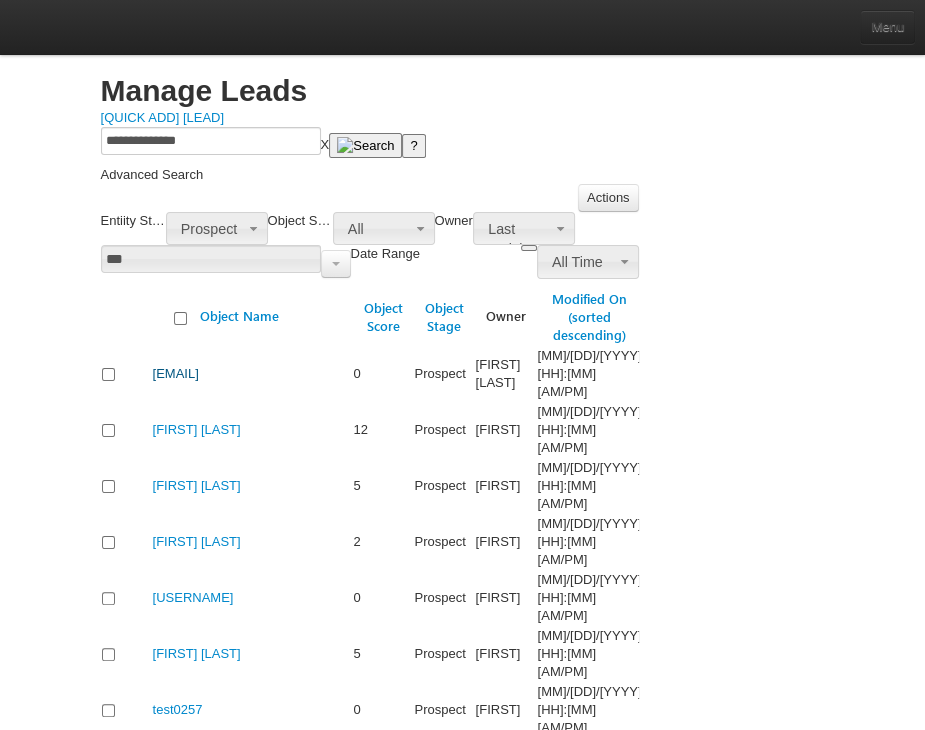 click on "[EMAIL]" at bounding box center (176, 373) 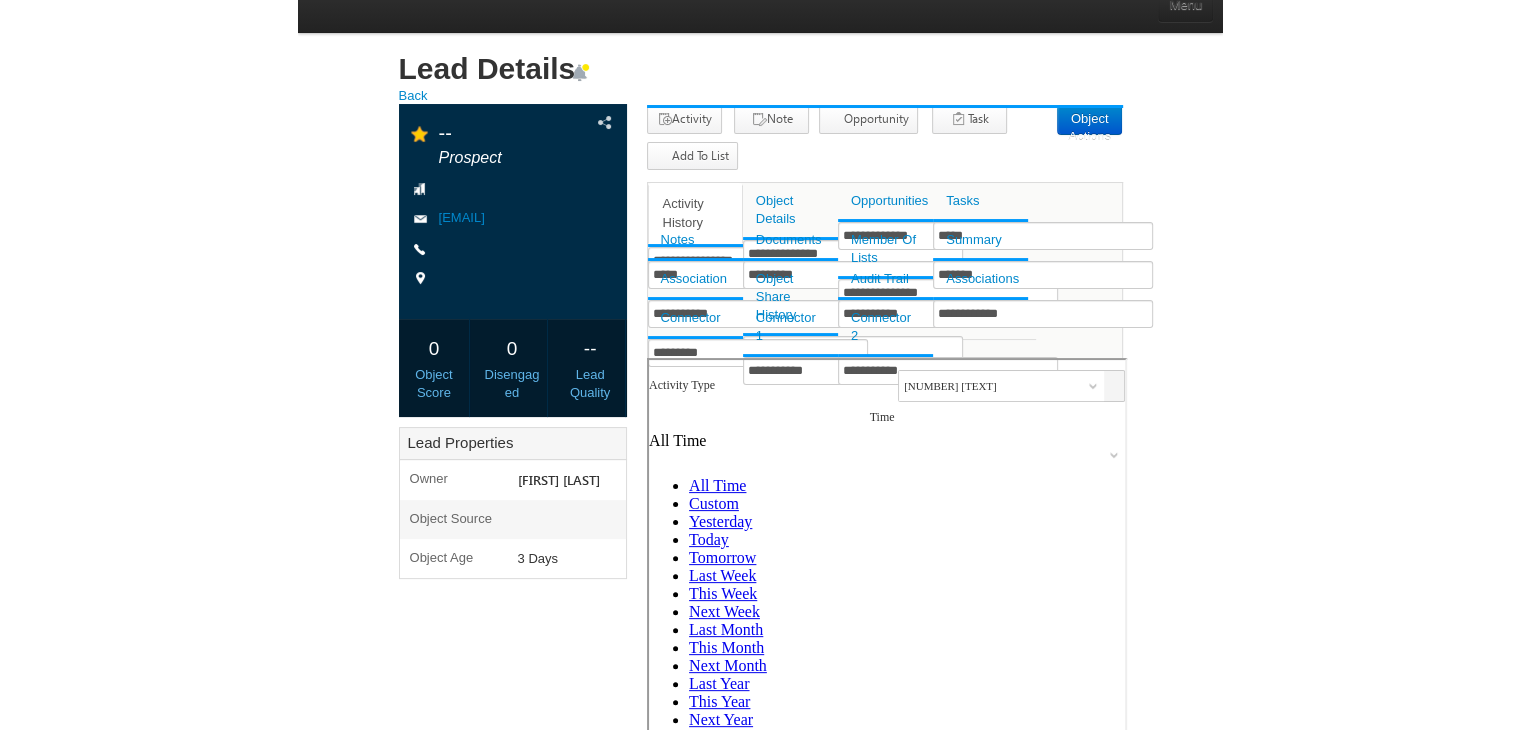 scroll, scrollTop: 0, scrollLeft: 0, axis: both 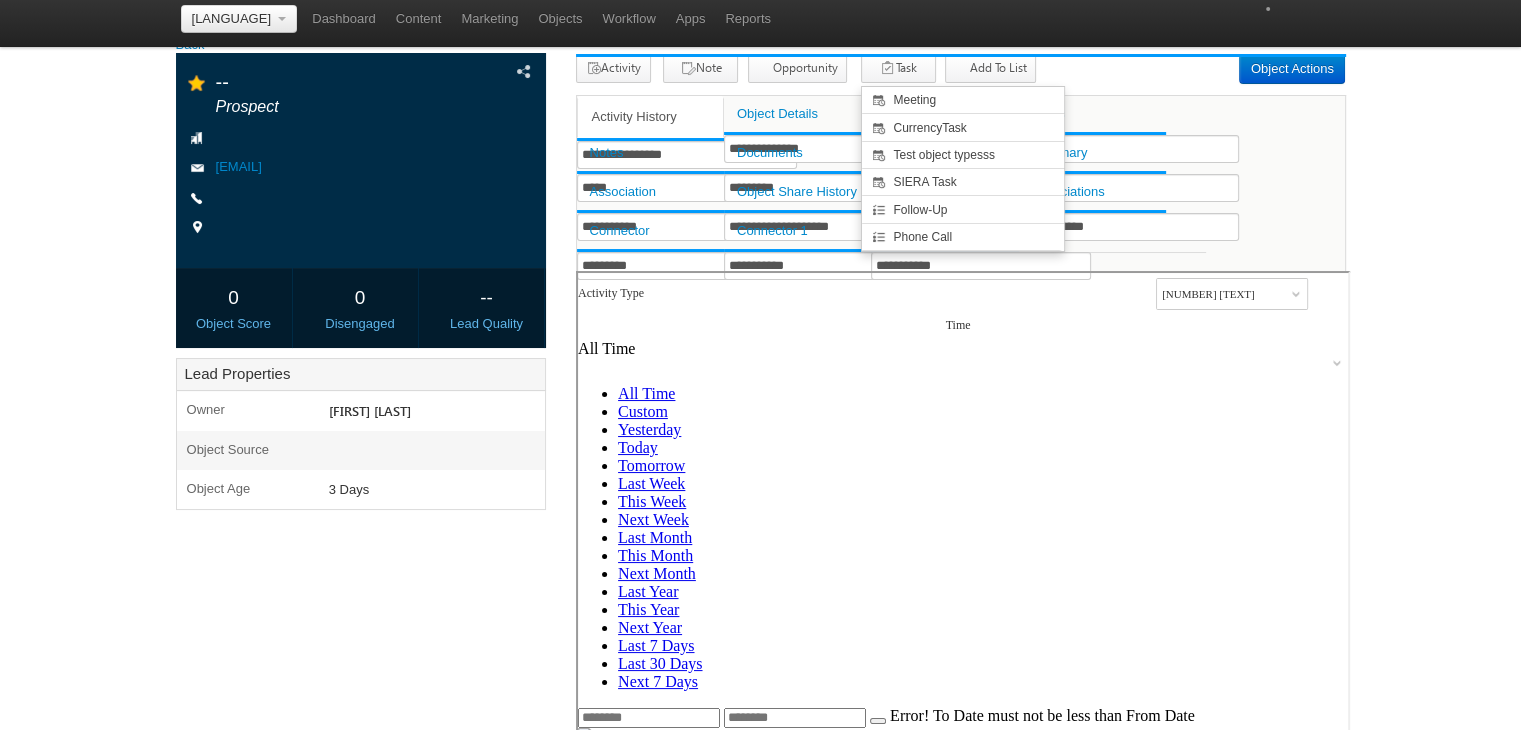 click on "Settings" at bounding box center [0, 0] 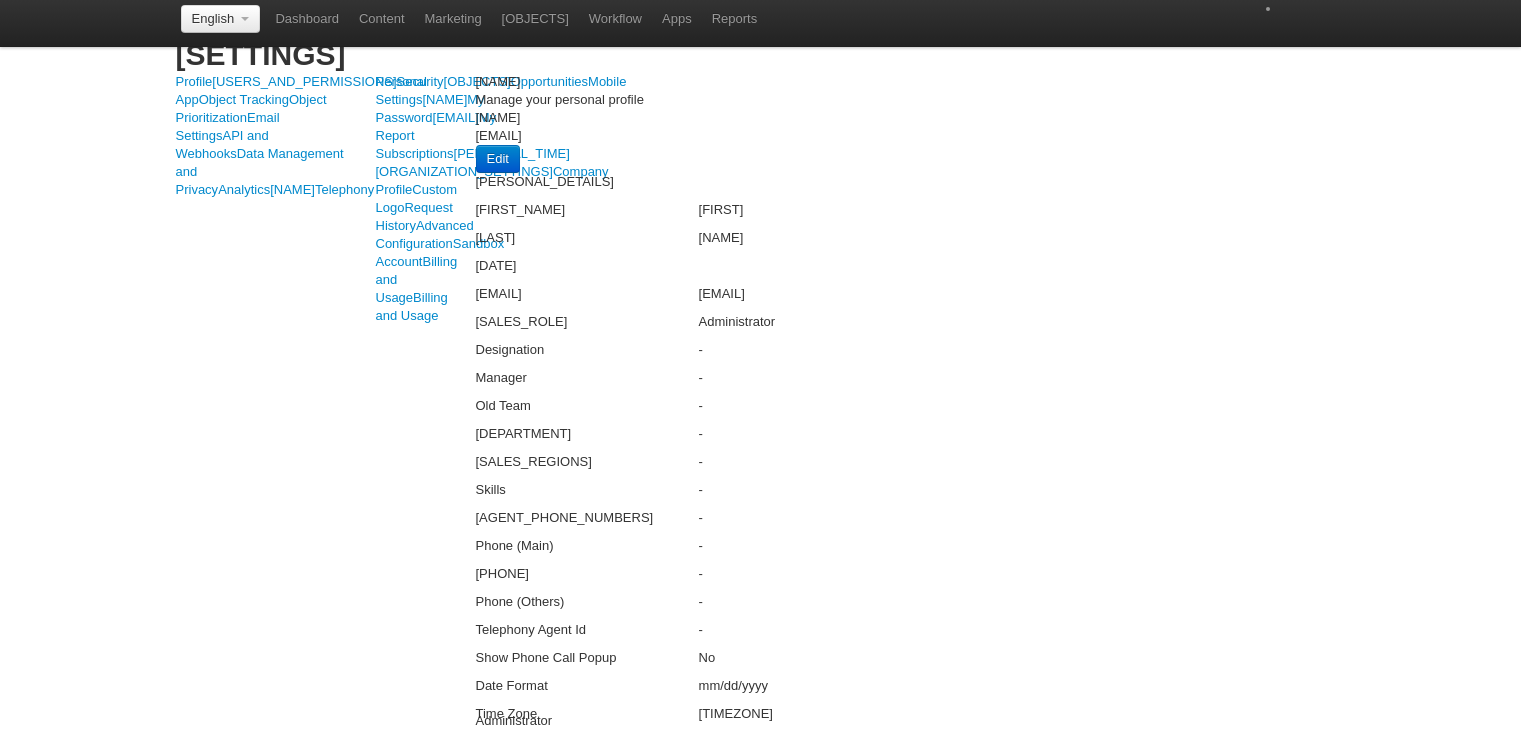 scroll, scrollTop: 0, scrollLeft: 0, axis: both 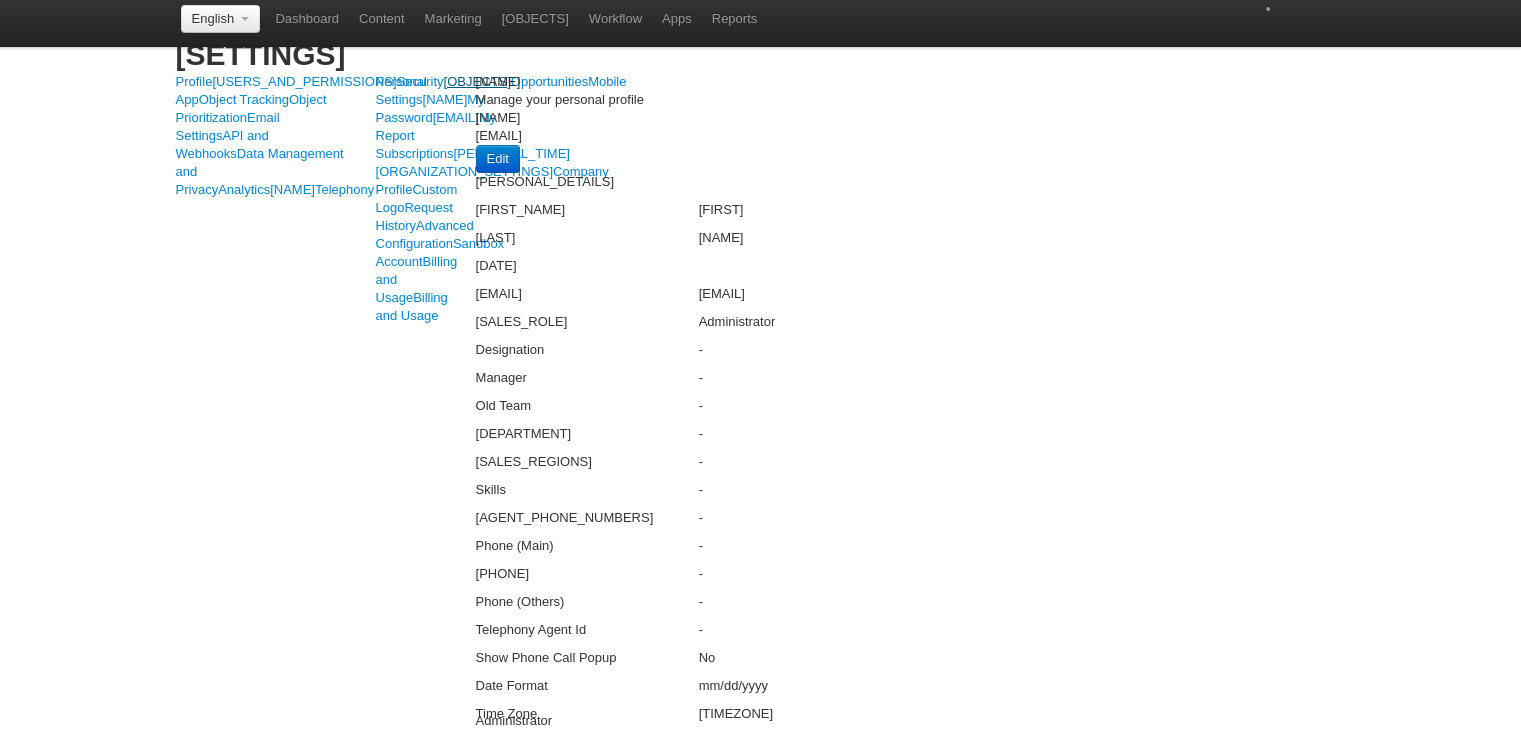 click on "Objects" at bounding box center (477, 81) 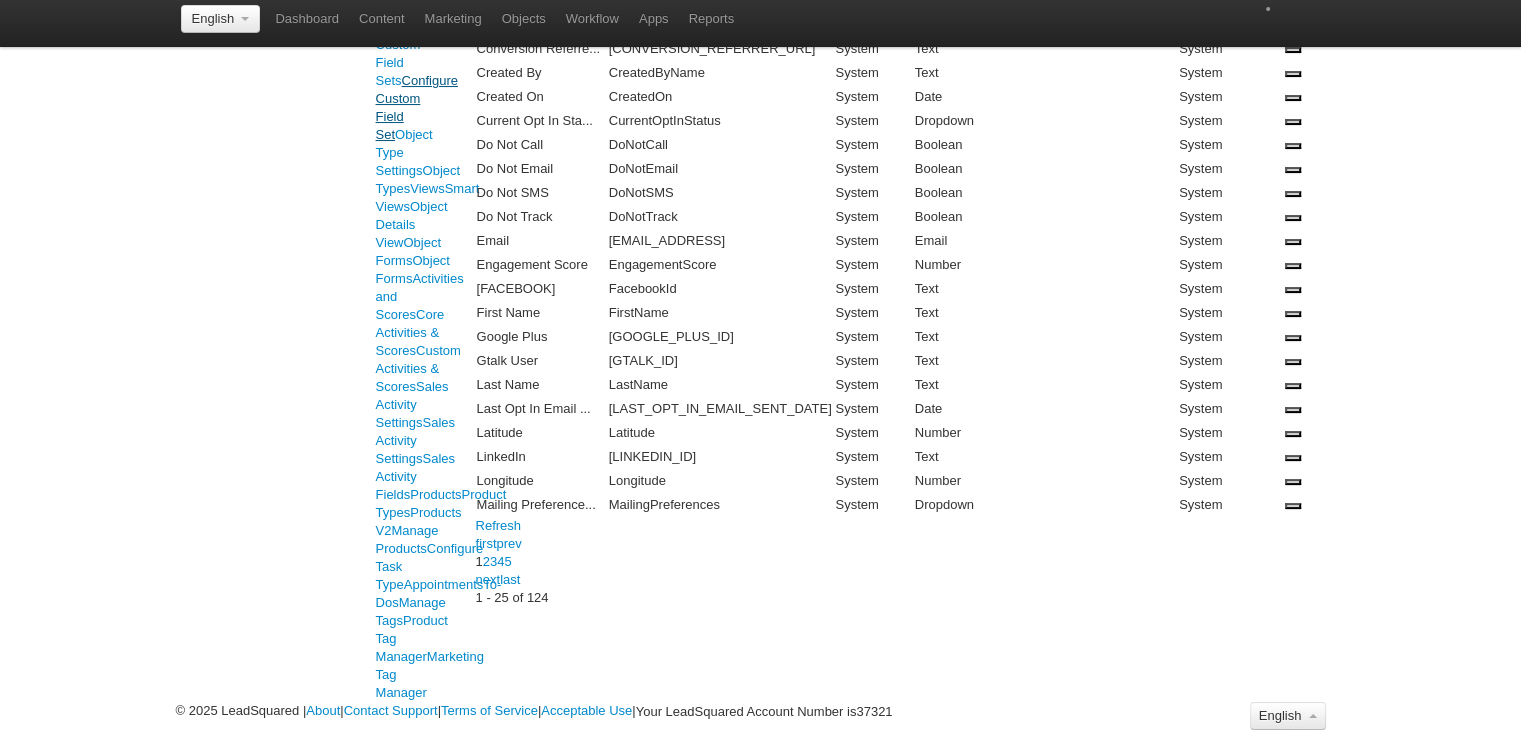 scroll, scrollTop: 0, scrollLeft: 0, axis: both 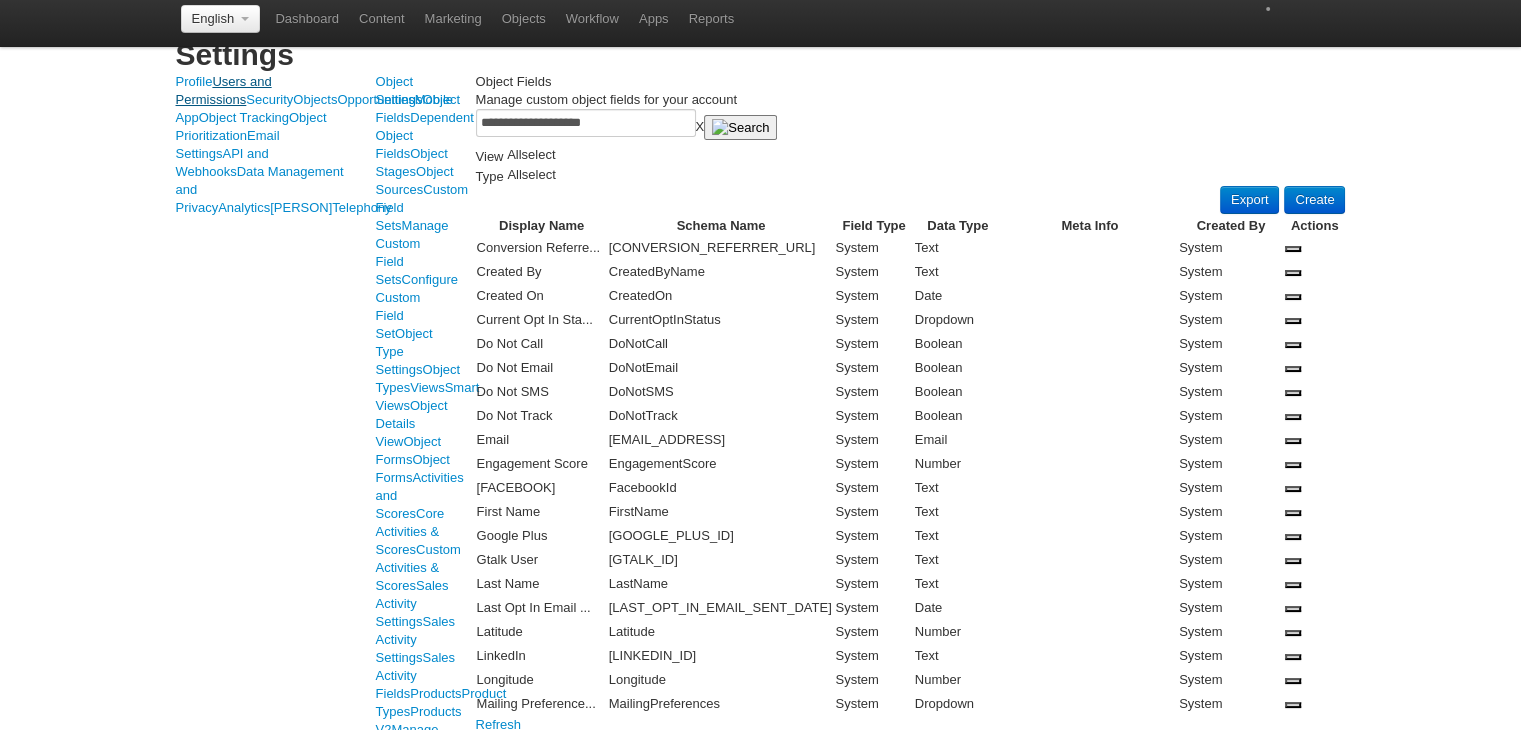 click on "Users and Permissions" at bounding box center (224, 90) 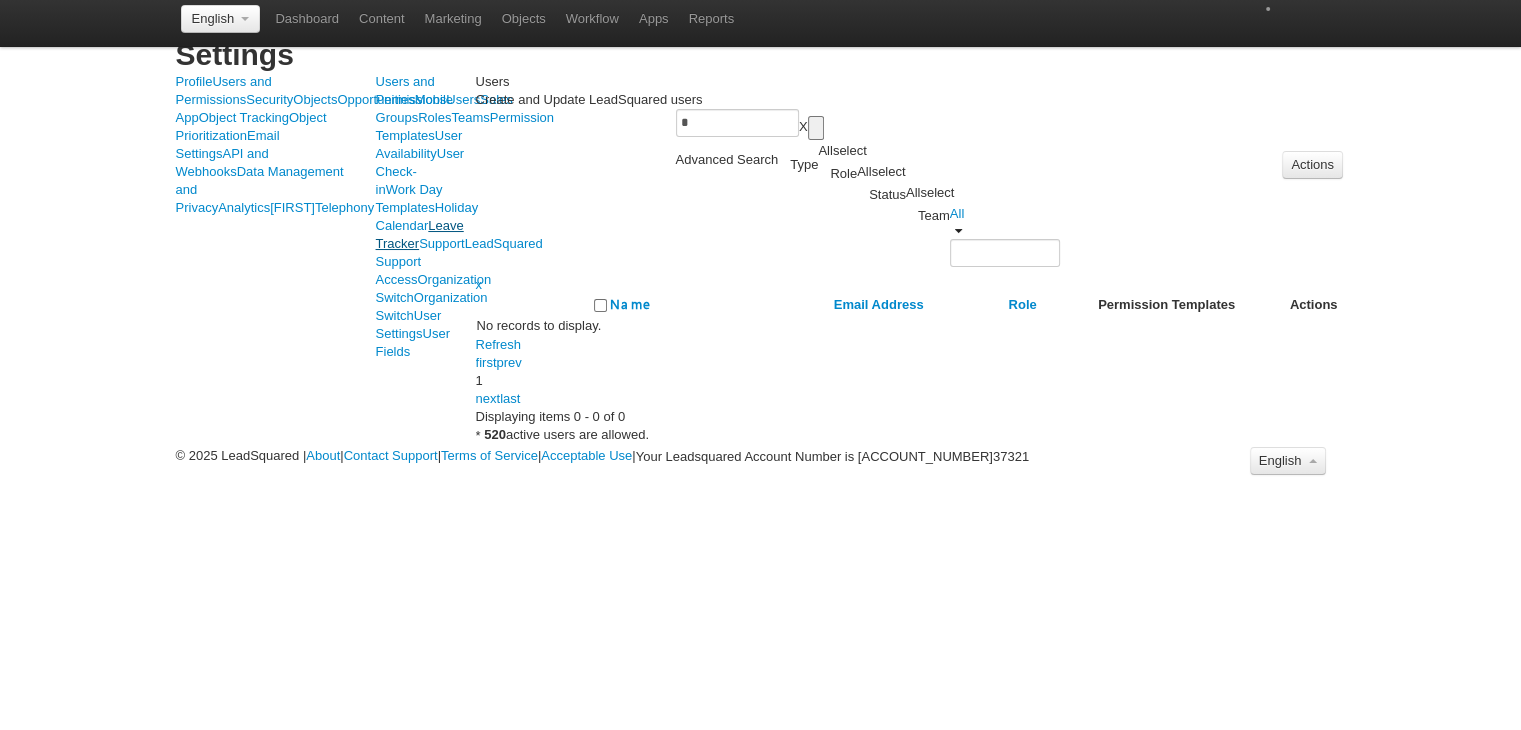 scroll, scrollTop: 0, scrollLeft: 0, axis: both 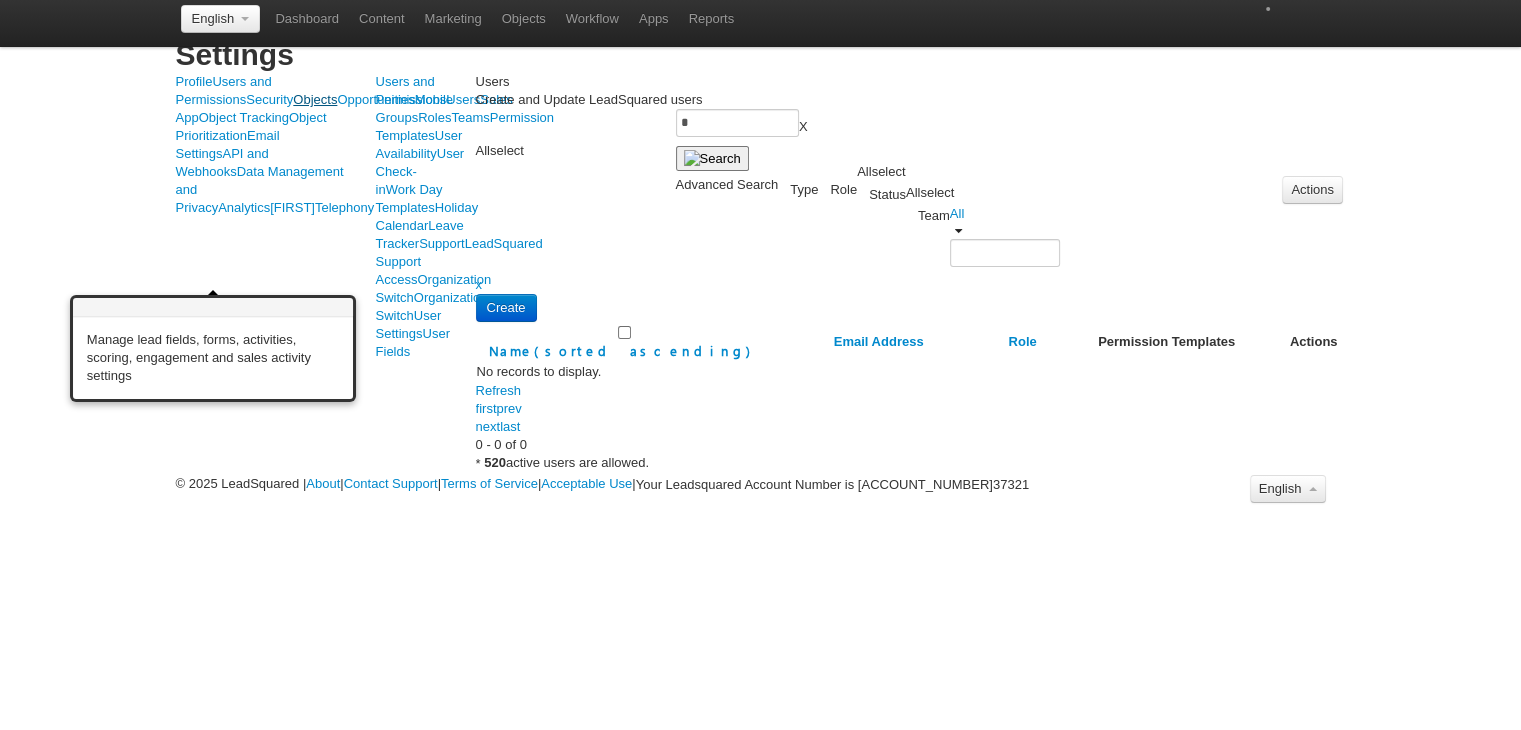 click on "Objects" at bounding box center [315, 99] 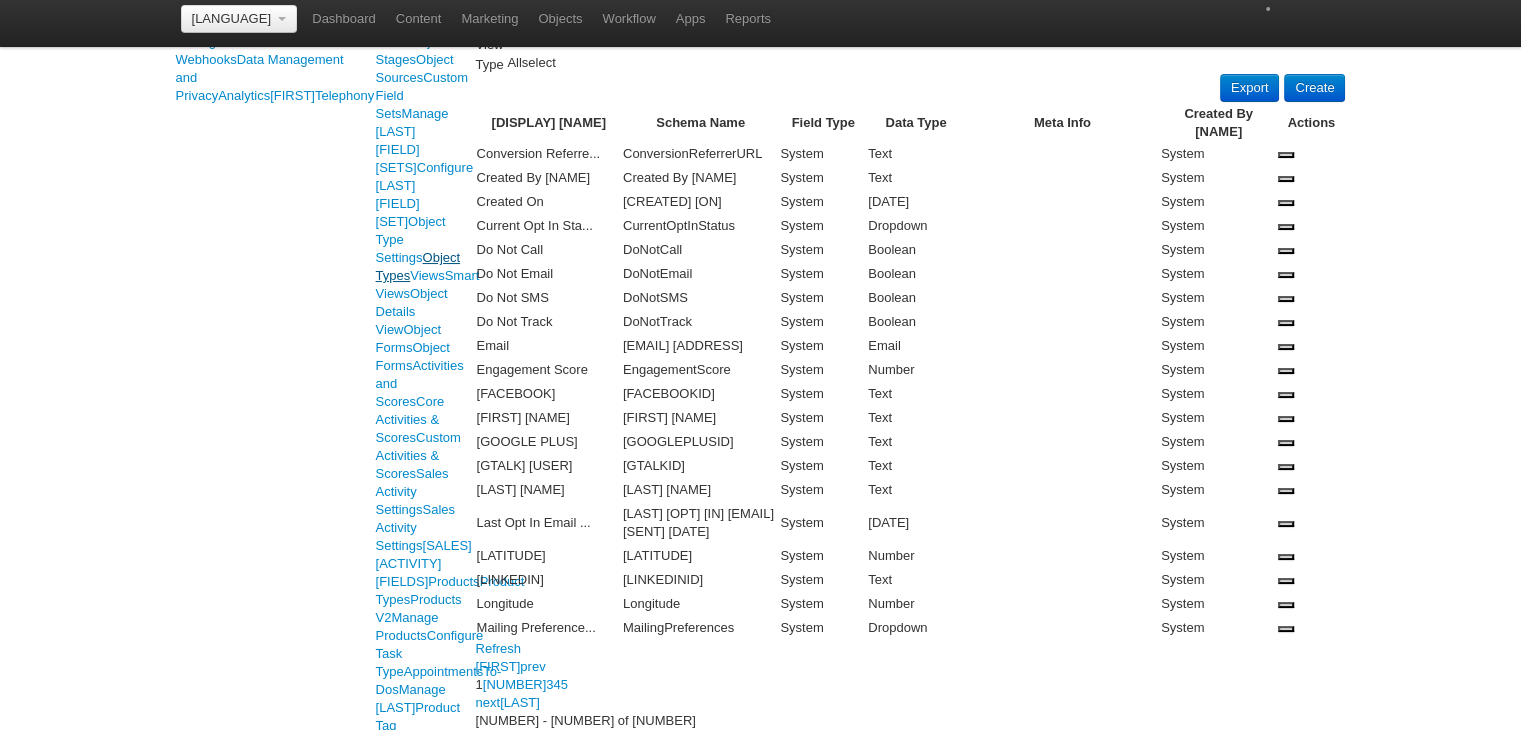scroll, scrollTop: 114, scrollLeft: 0, axis: vertical 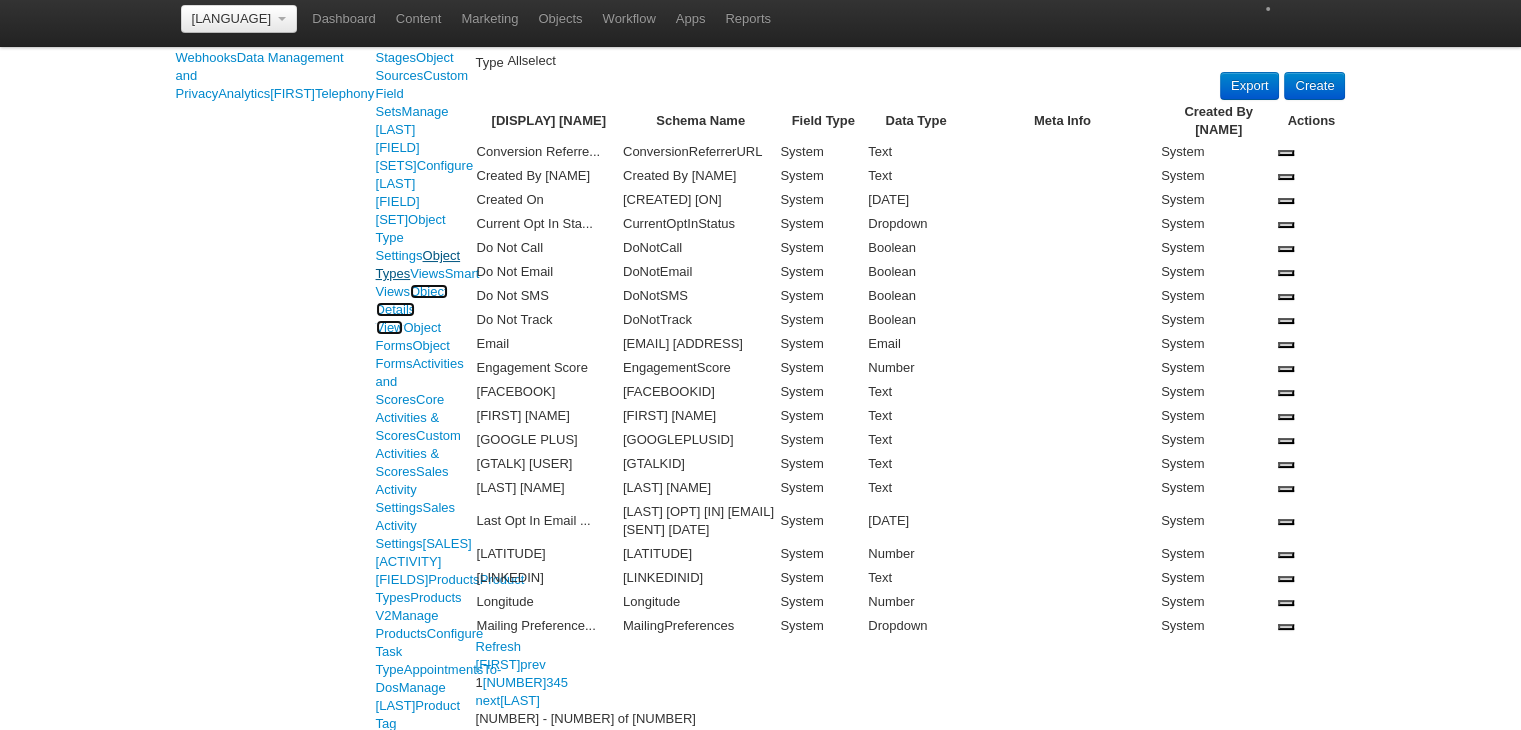 click on "Object Details View" at bounding box center (412, 309) 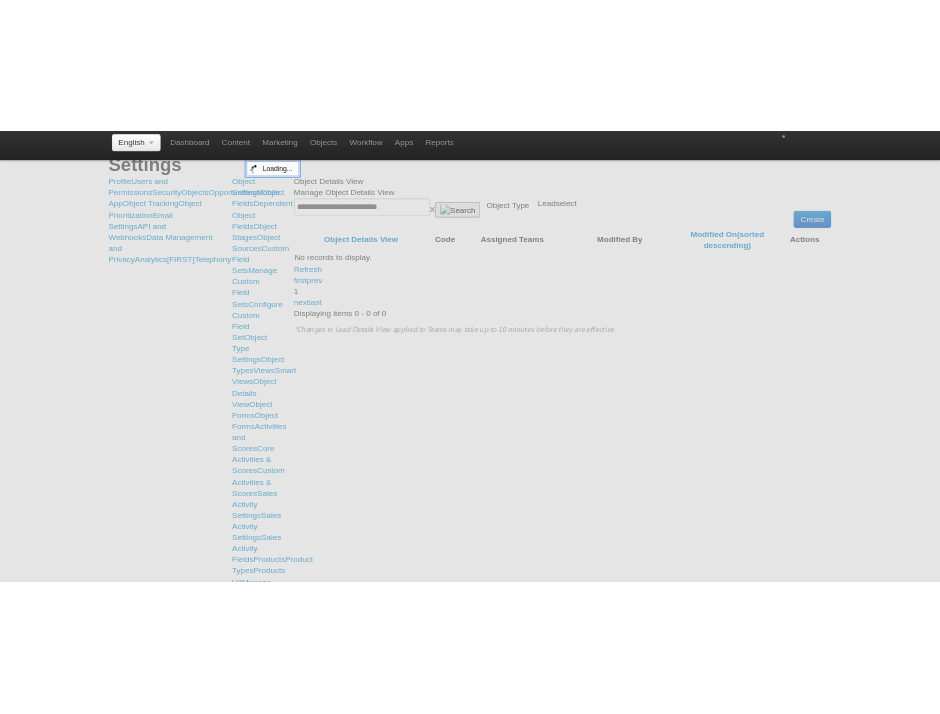 scroll, scrollTop: 0, scrollLeft: 0, axis: both 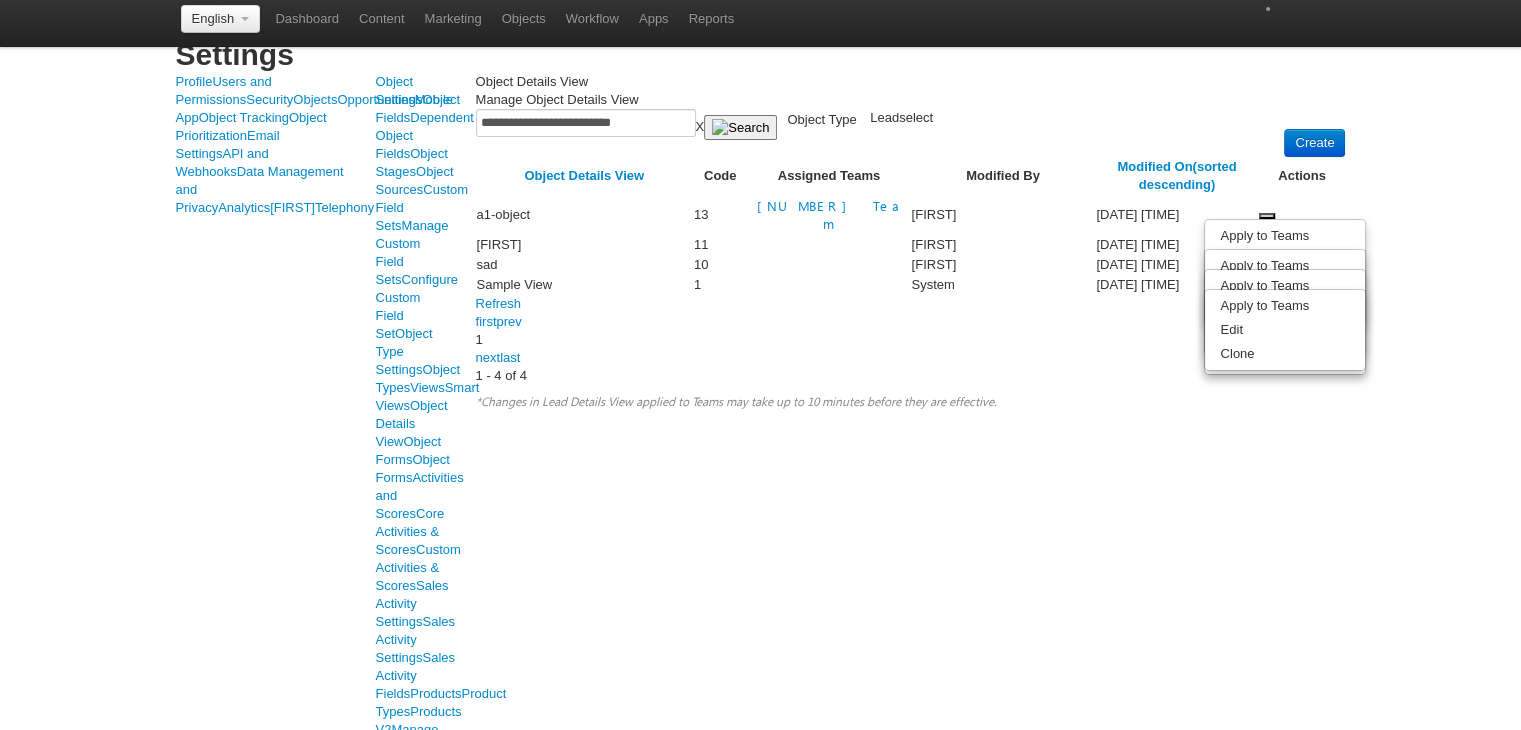 click on "select" at bounding box center (916, 117) 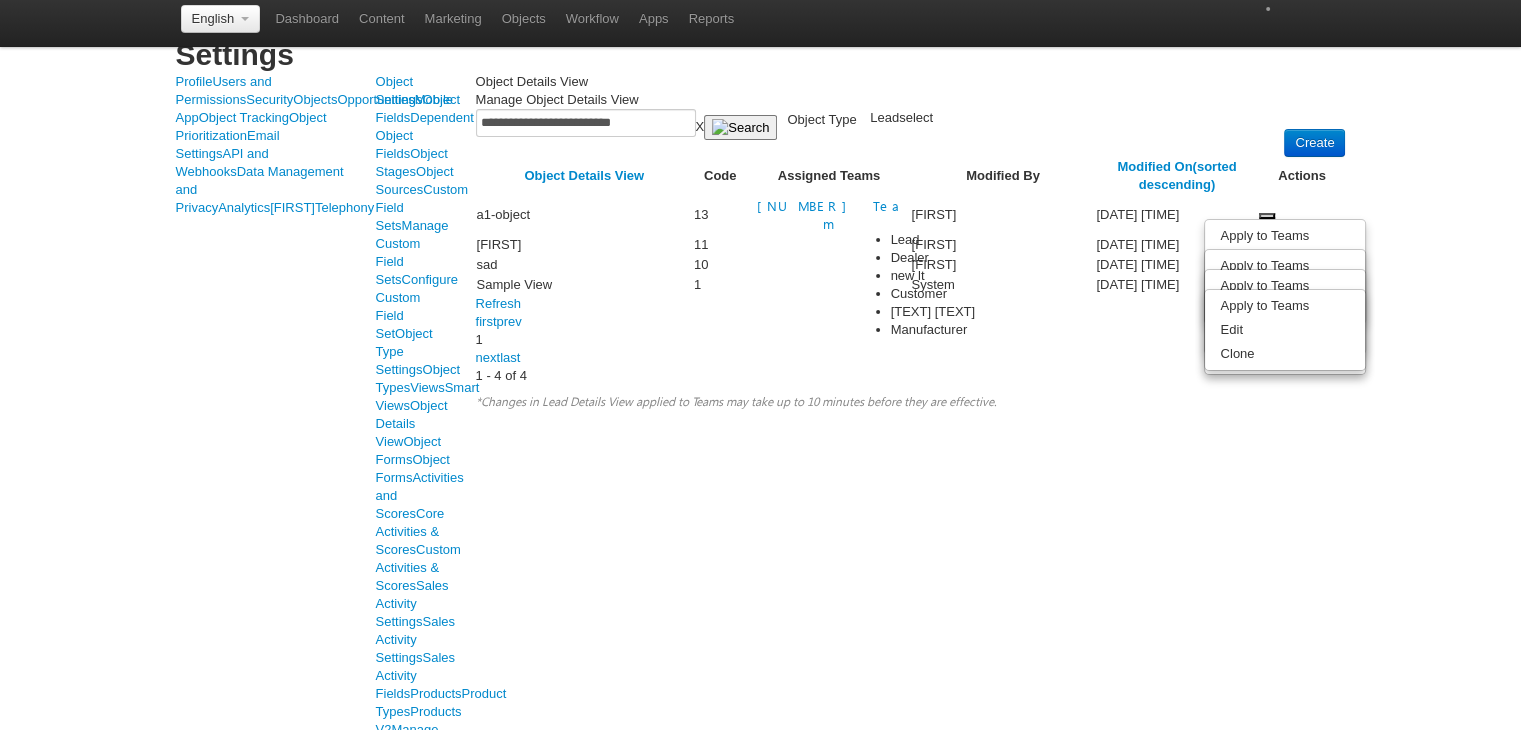 click on "select" at bounding box center [916, 117] 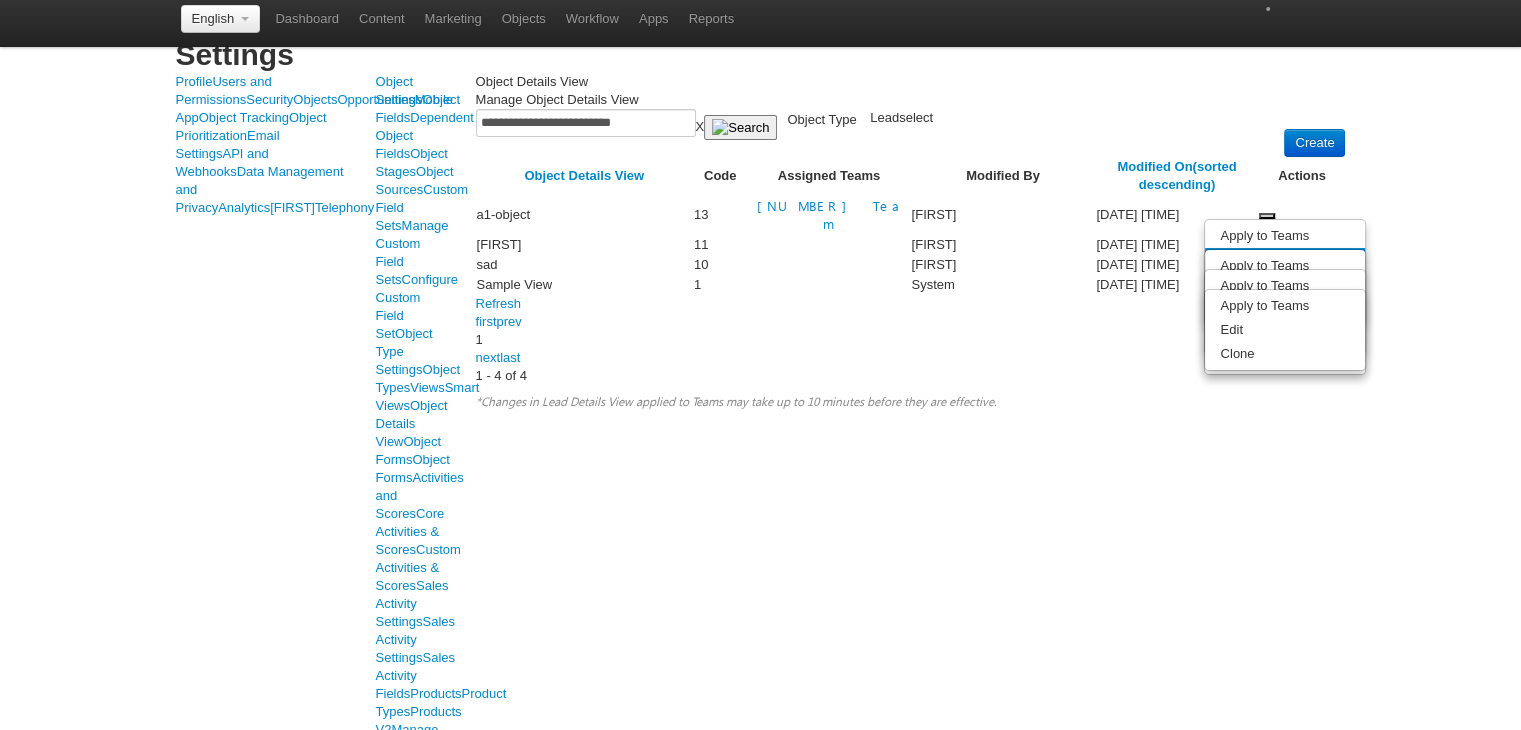 click on "Edit" at bounding box center [1285, 236] 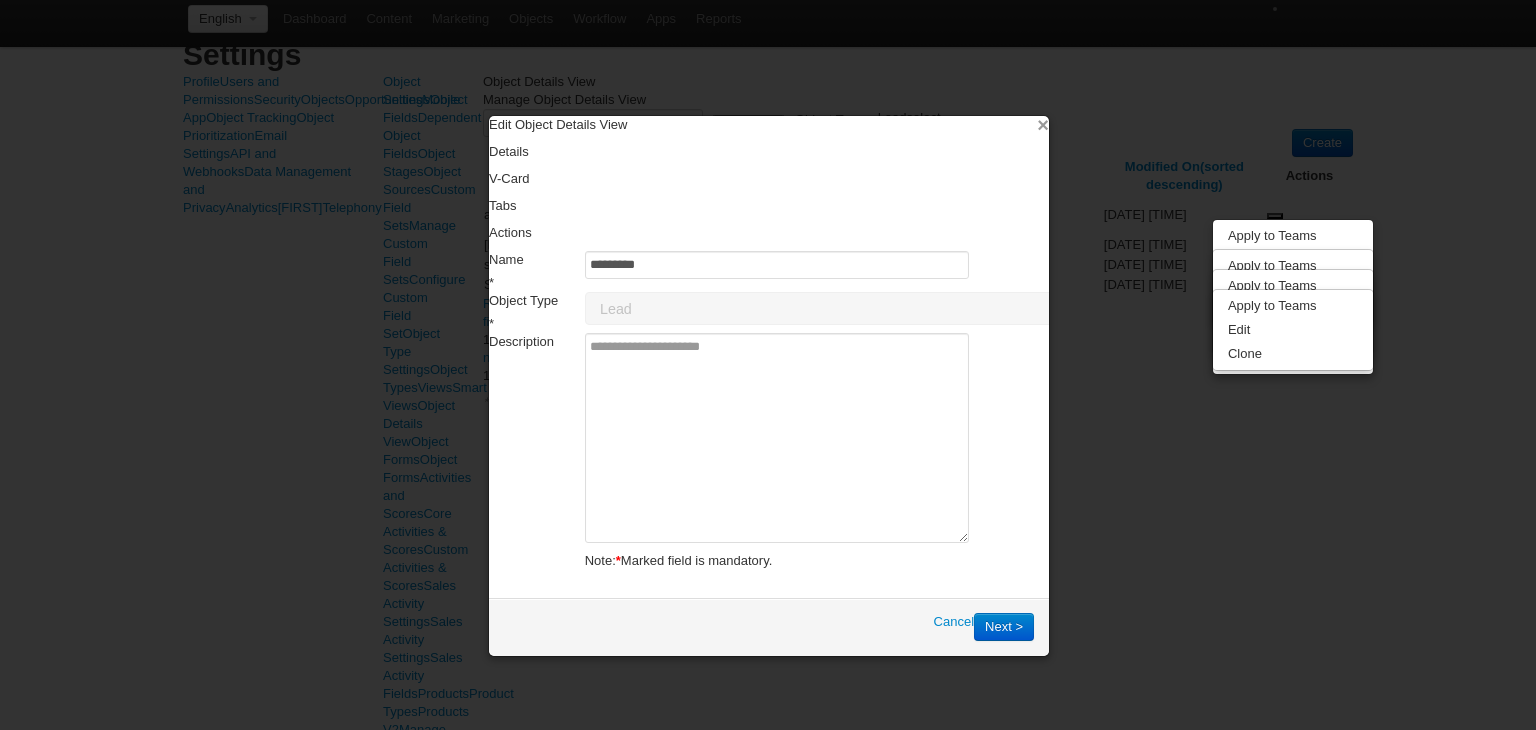 click on "×" at bounding box center (1043, 125) 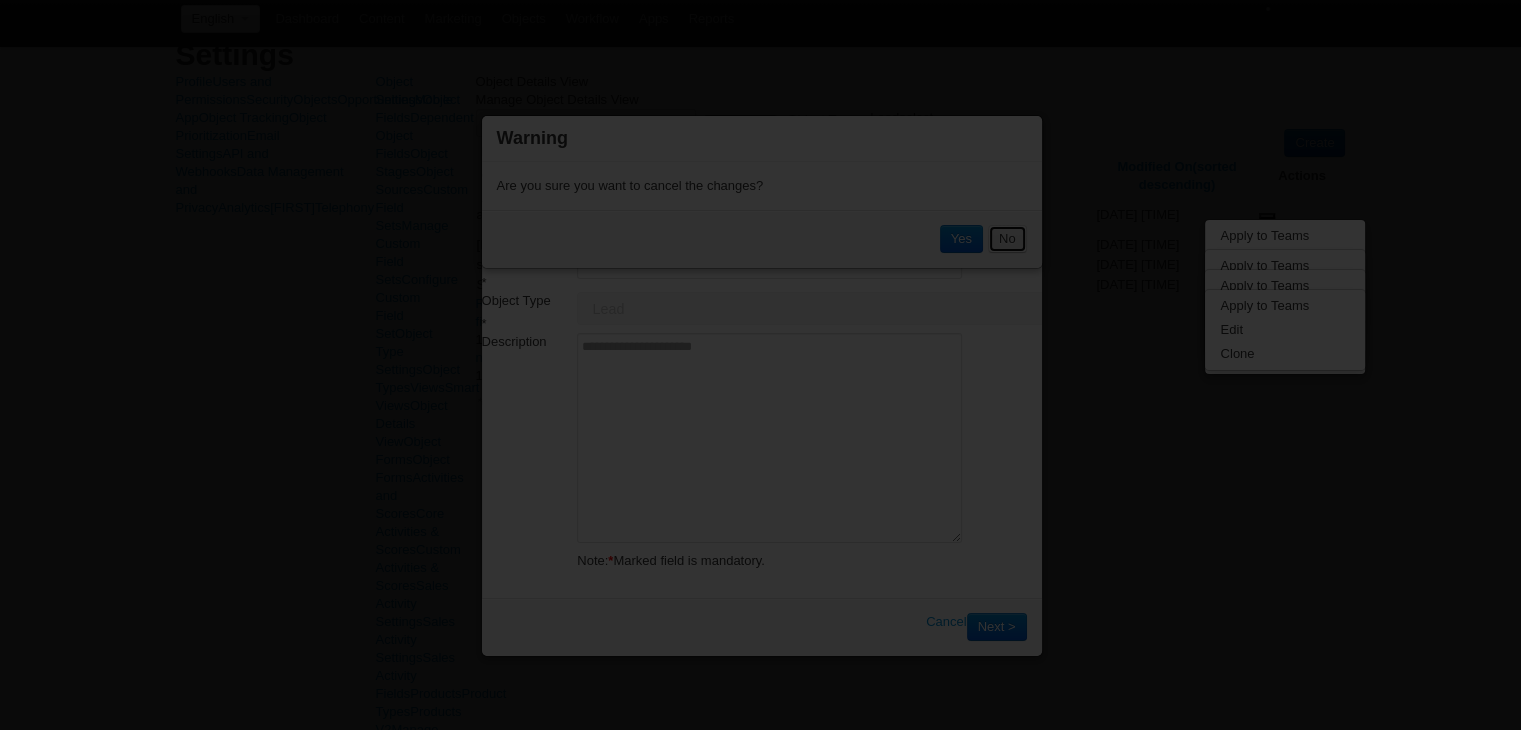 click on "No" at bounding box center [1007, 239] 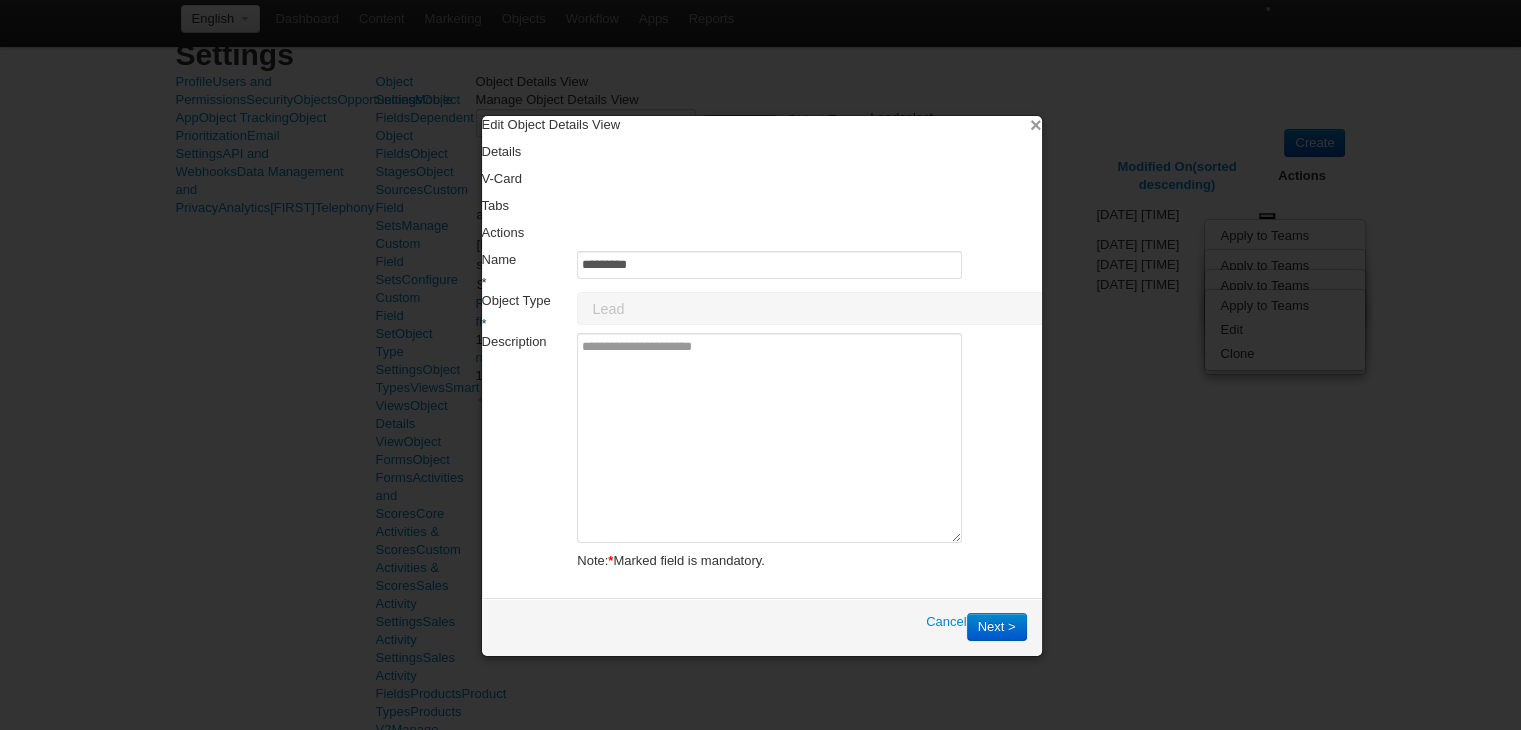 click on "×" at bounding box center (1036, 125) 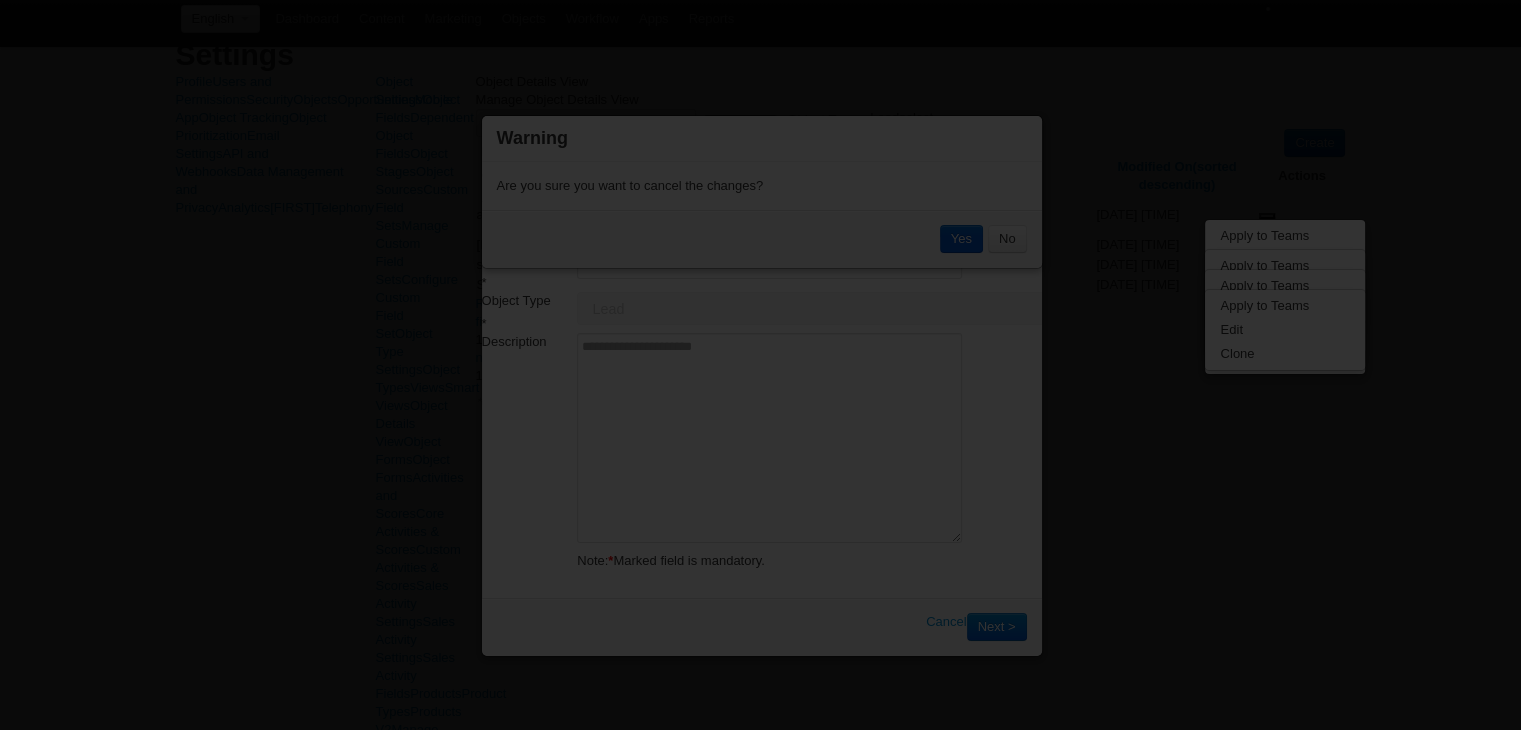 click on "Yes" at bounding box center [961, 239] 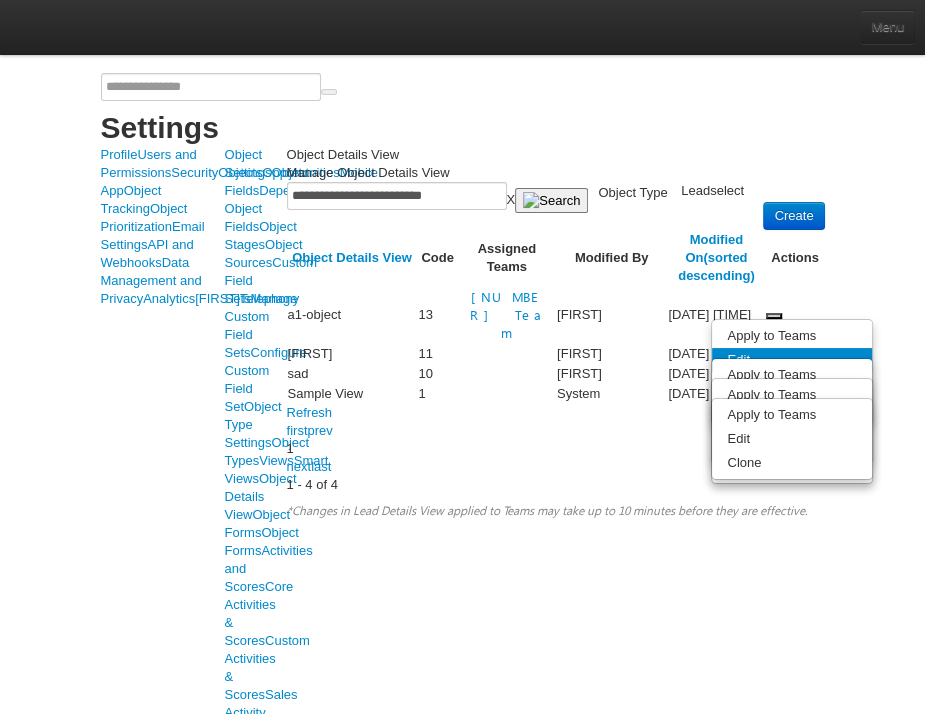 click on "Edit" at bounding box center (792, 336) 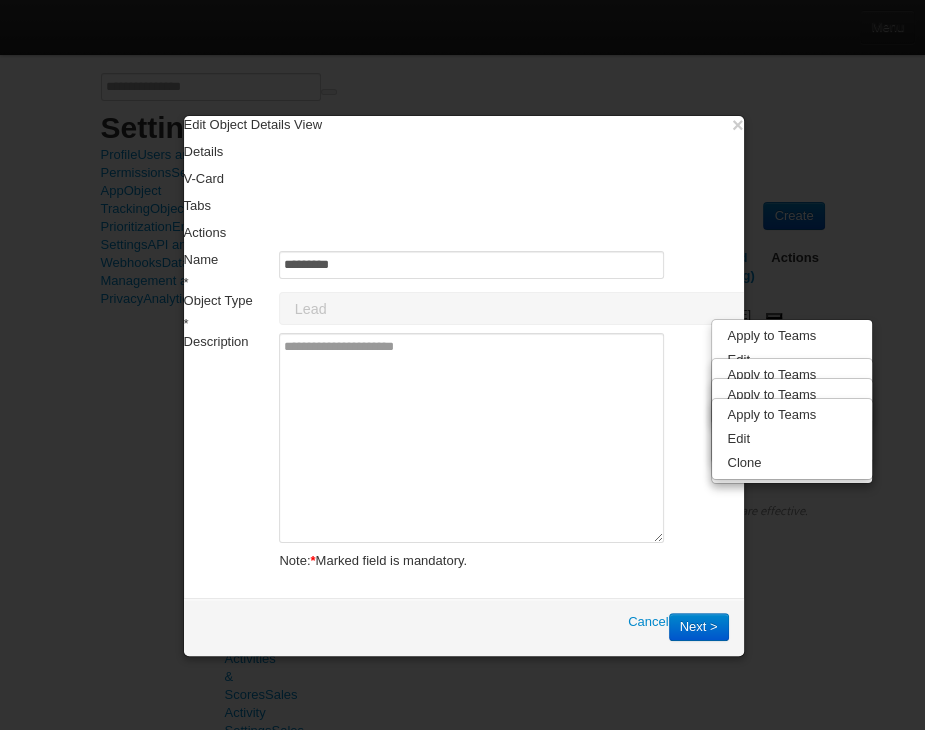 click on "V-Card" at bounding box center (464, 179) 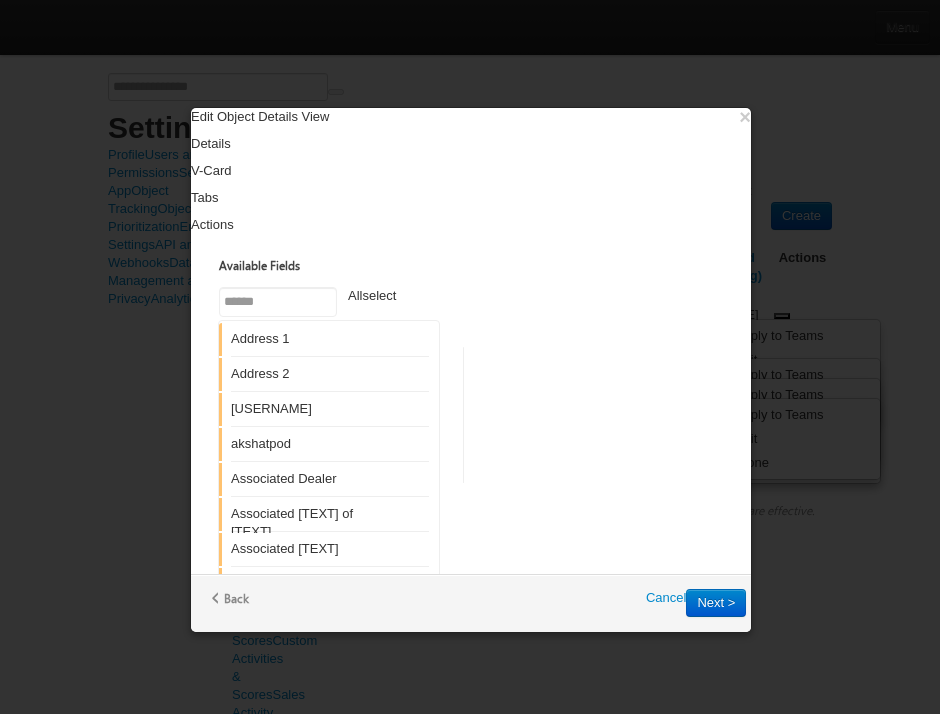 click on "Details" at bounding box center [471, 144] 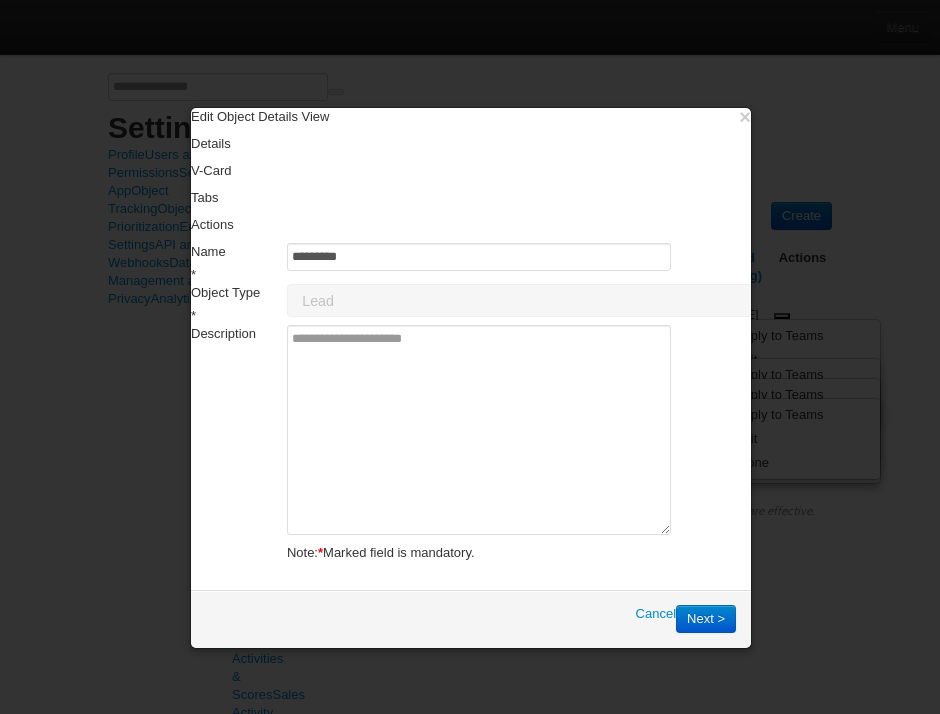click on "Tabs" at bounding box center (471, 198) 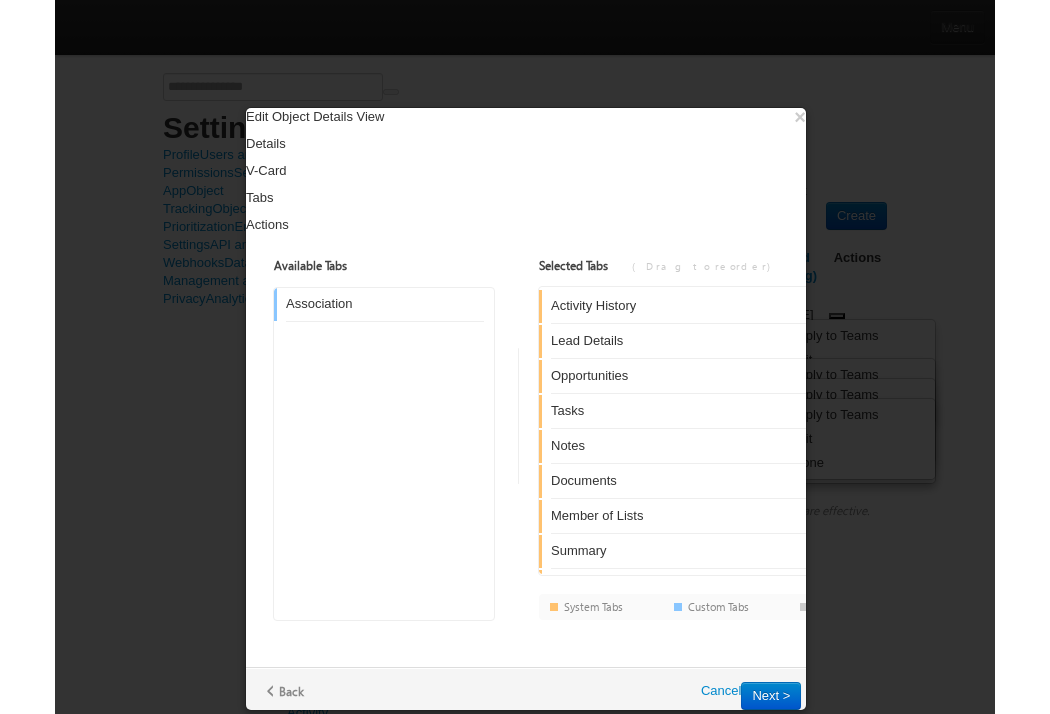 scroll, scrollTop: 240, scrollLeft: 0, axis: vertical 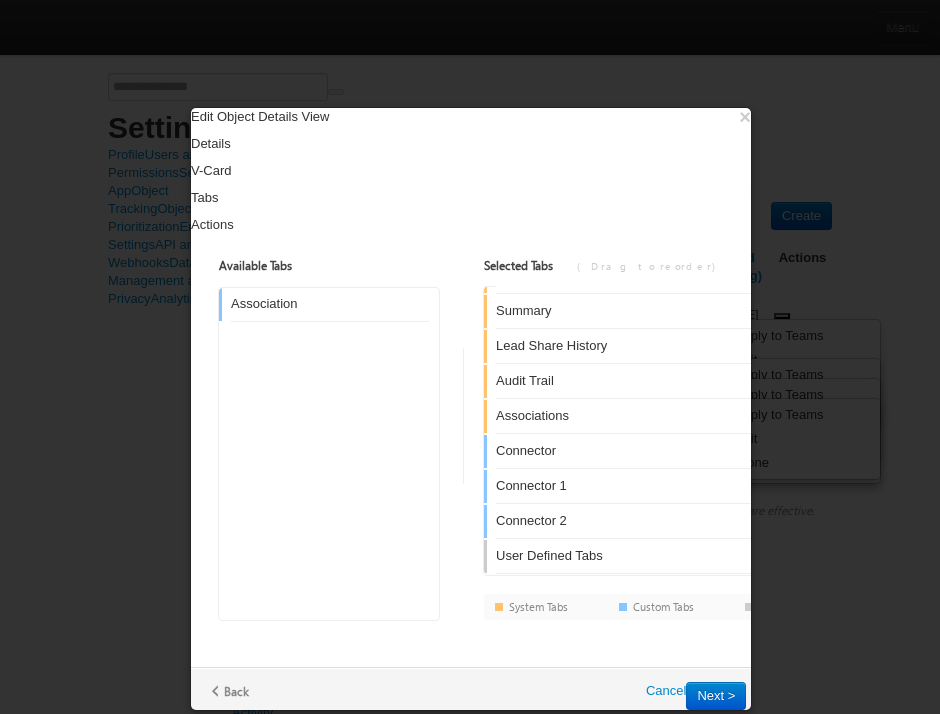 click on "User Defined Tabs" at bounding box center [549, 555] 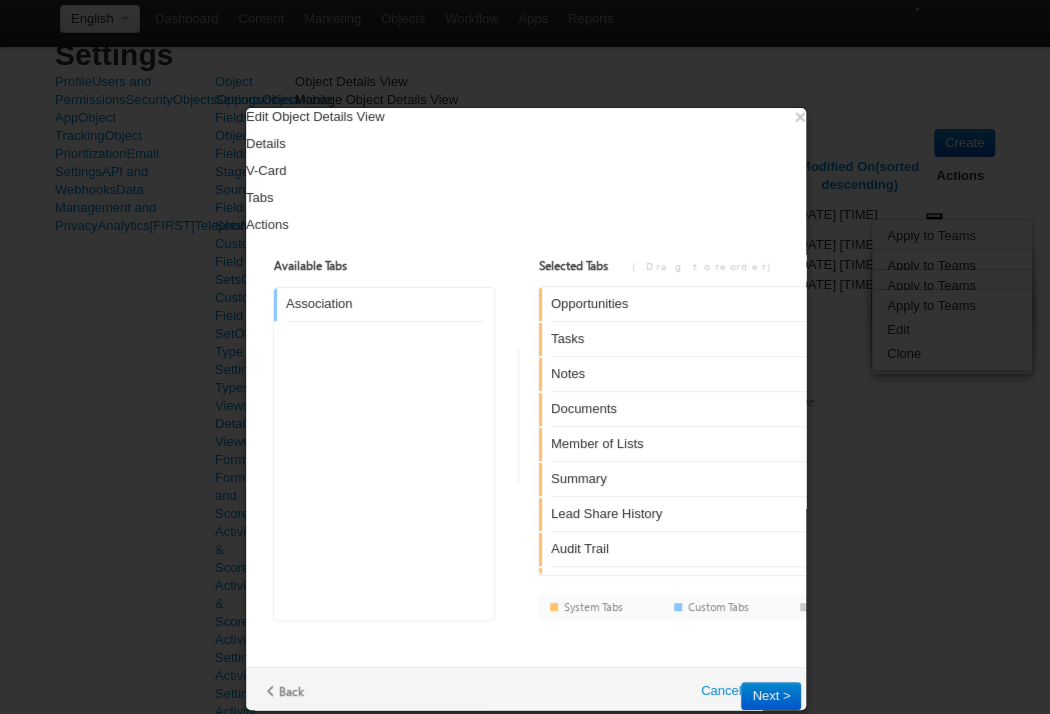 scroll, scrollTop: 240, scrollLeft: 0, axis: vertical 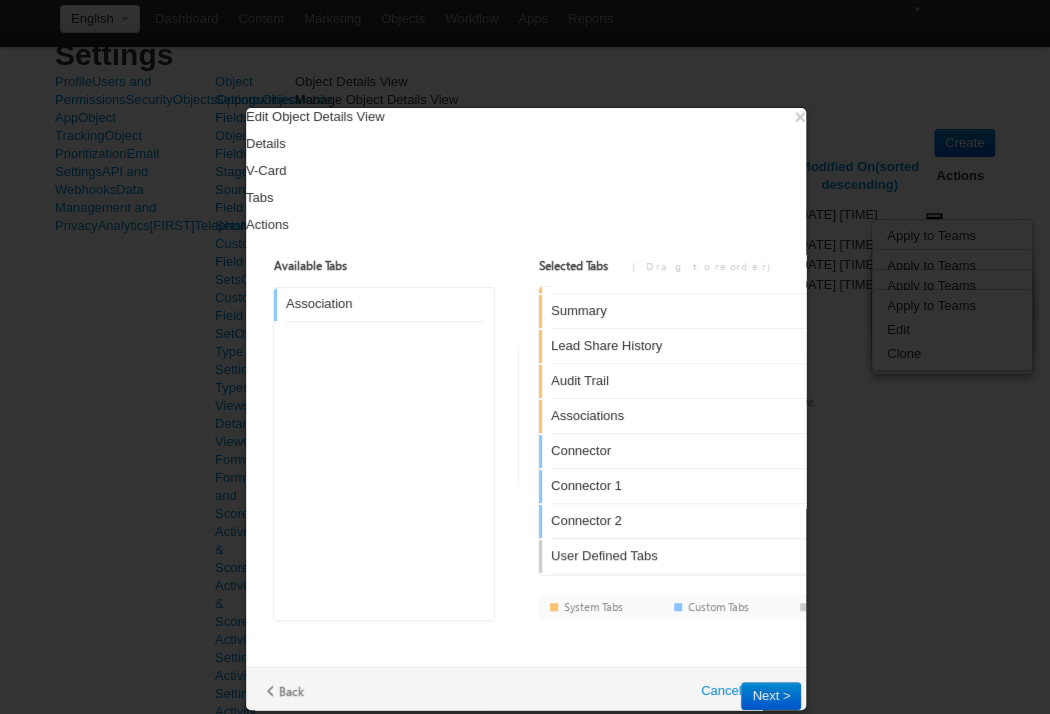 click on "Actions" at bounding box center (526, 225) 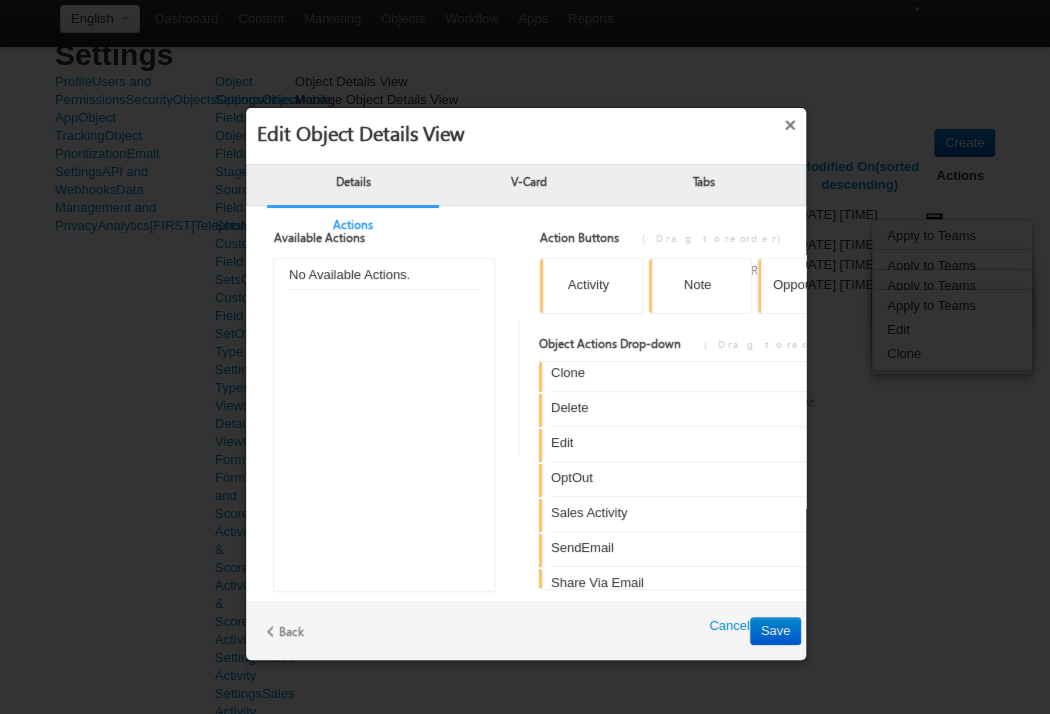 scroll, scrollTop: 0, scrollLeft: 0, axis: both 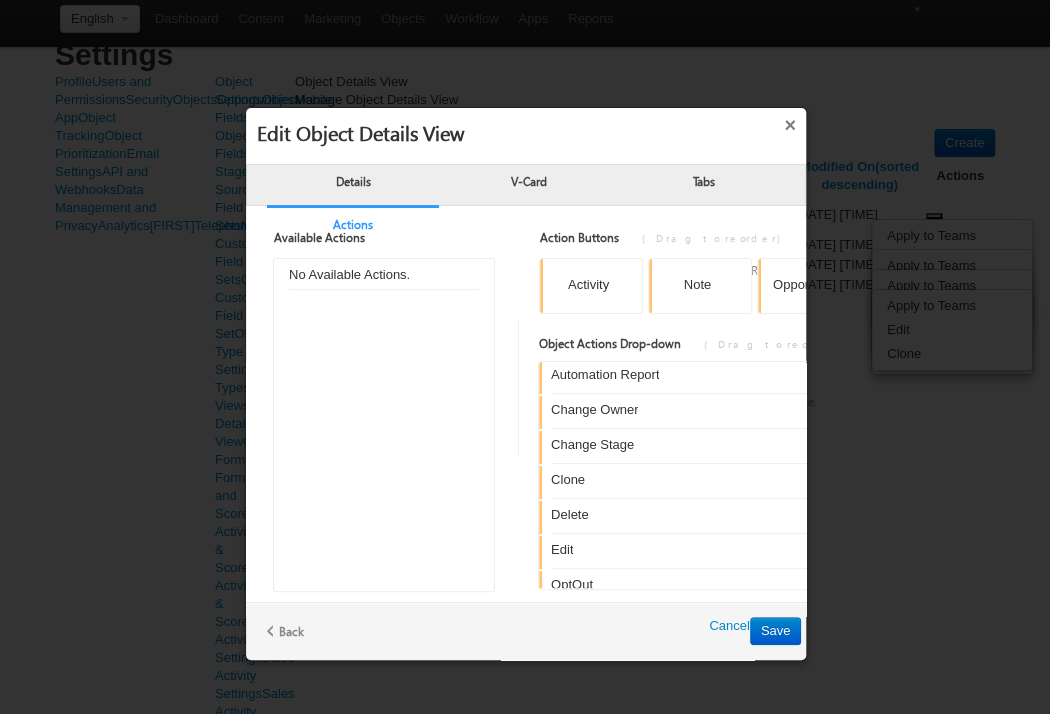 click on "Tabs" at bounding box center [704, 180] 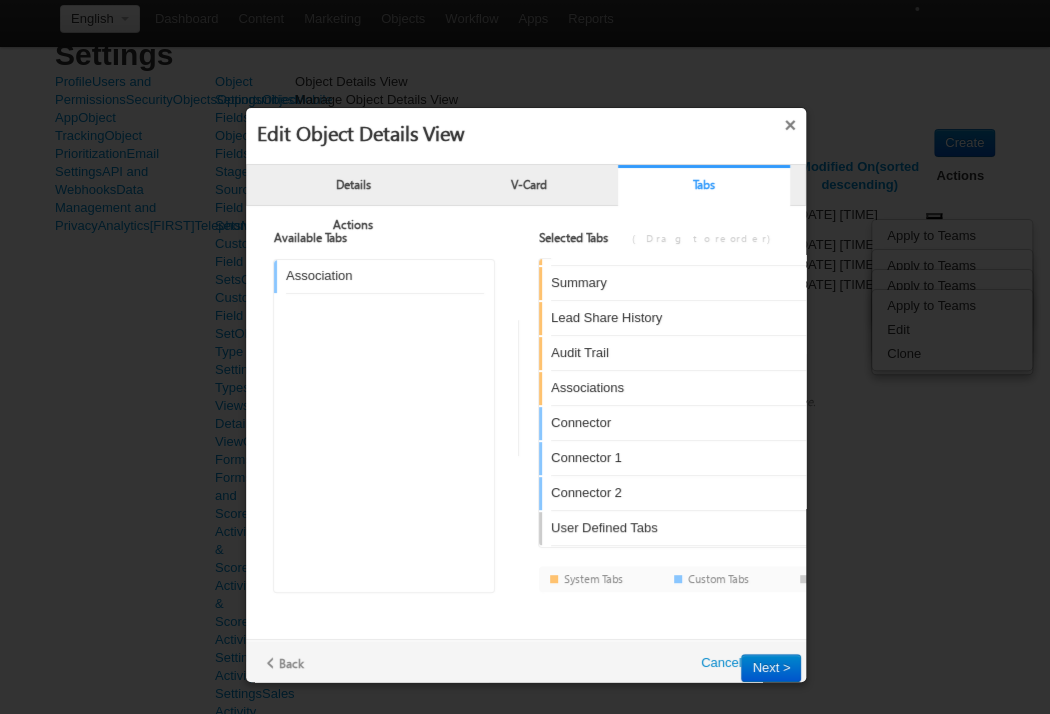 scroll, scrollTop: 0, scrollLeft: 0, axis: both 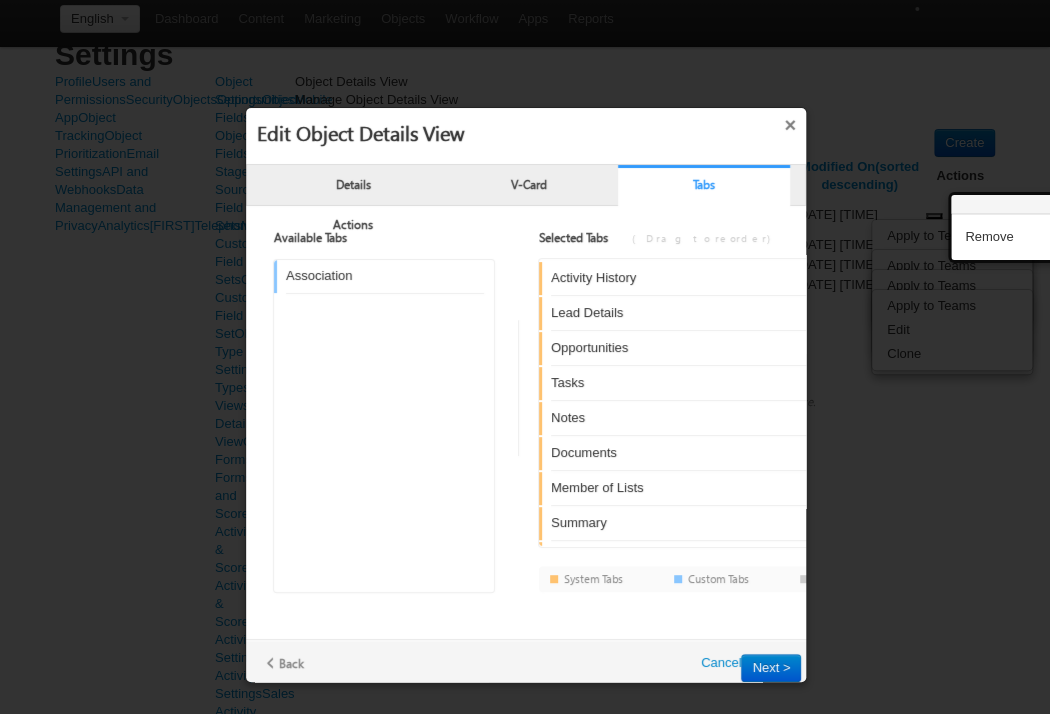 click at bounding box center [1059, 286] 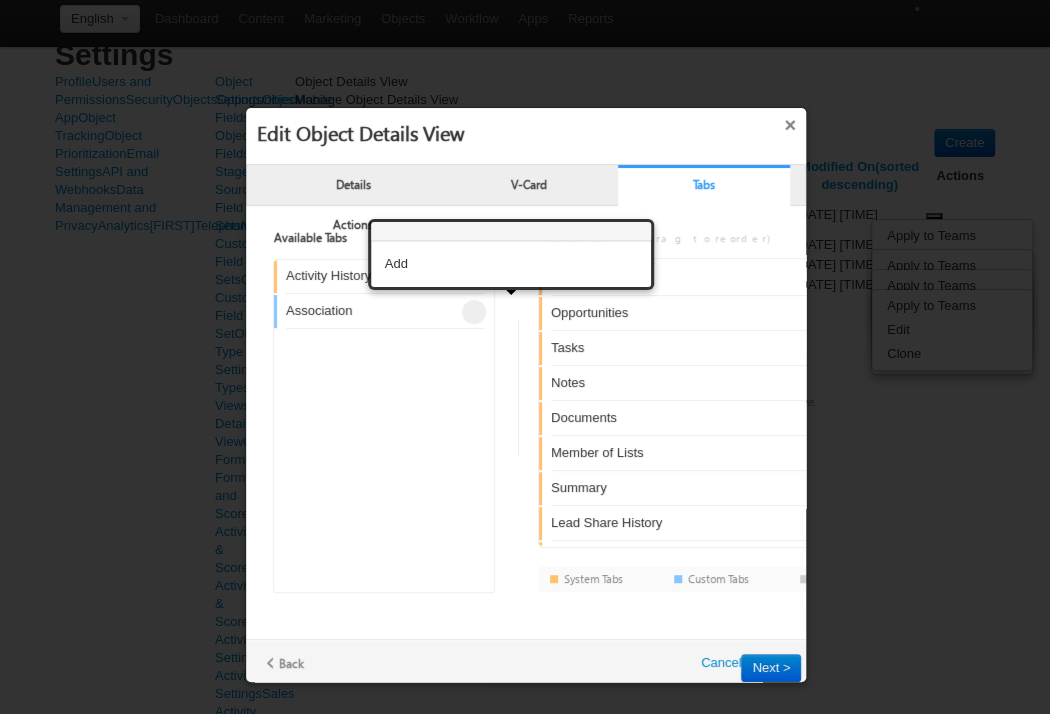 click at bounding box center (476, 314) 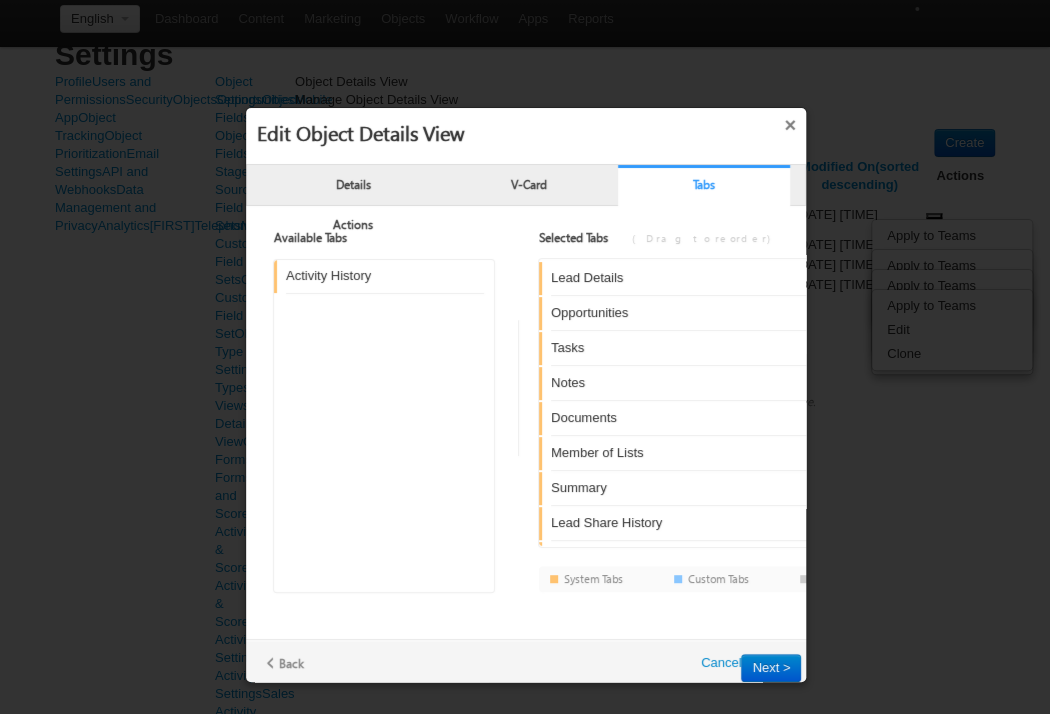 scroll, scrollTop: 206, scrollLeft: 0, axis: vertical 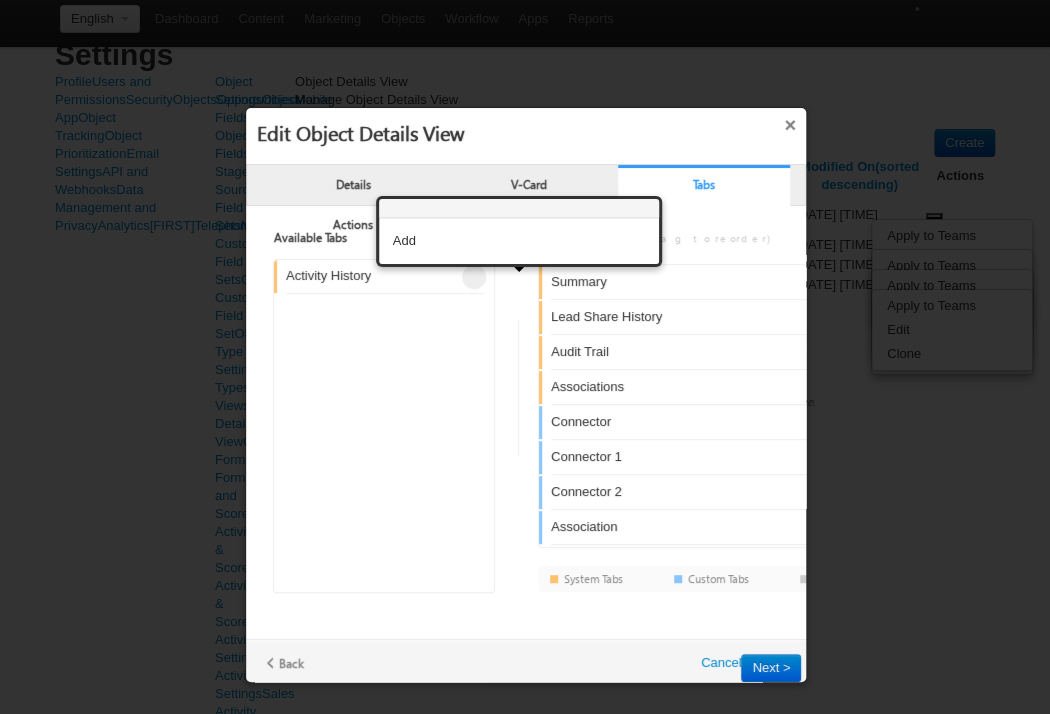 click at bounding box center [476, 279] 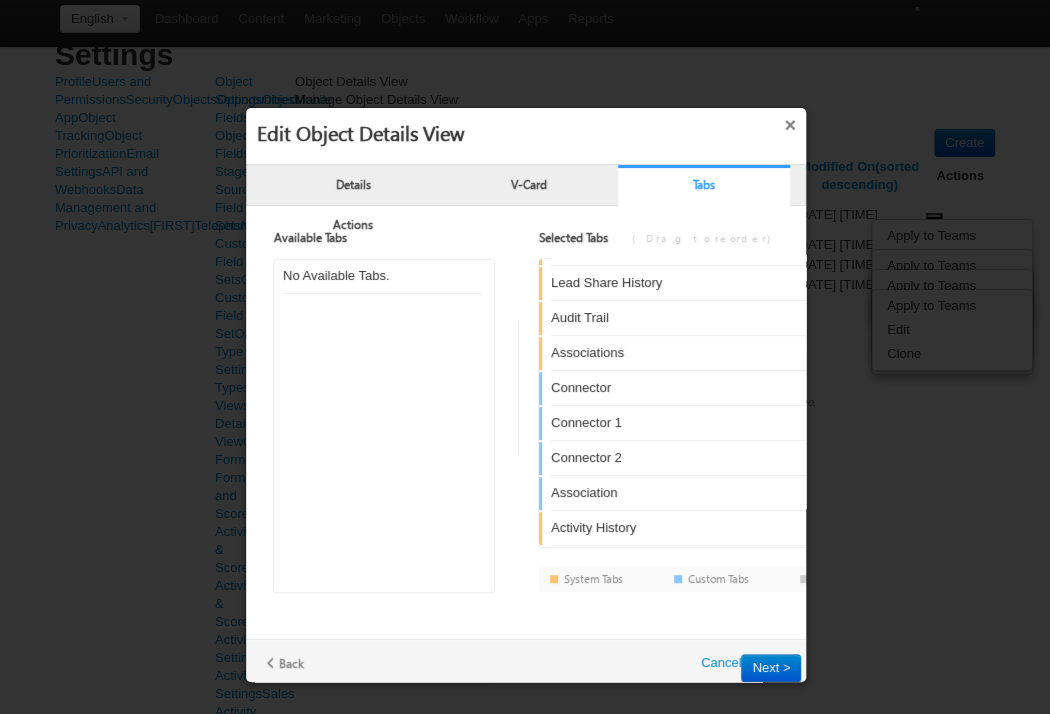 click on "Actions" at bounding box center (353, 223) 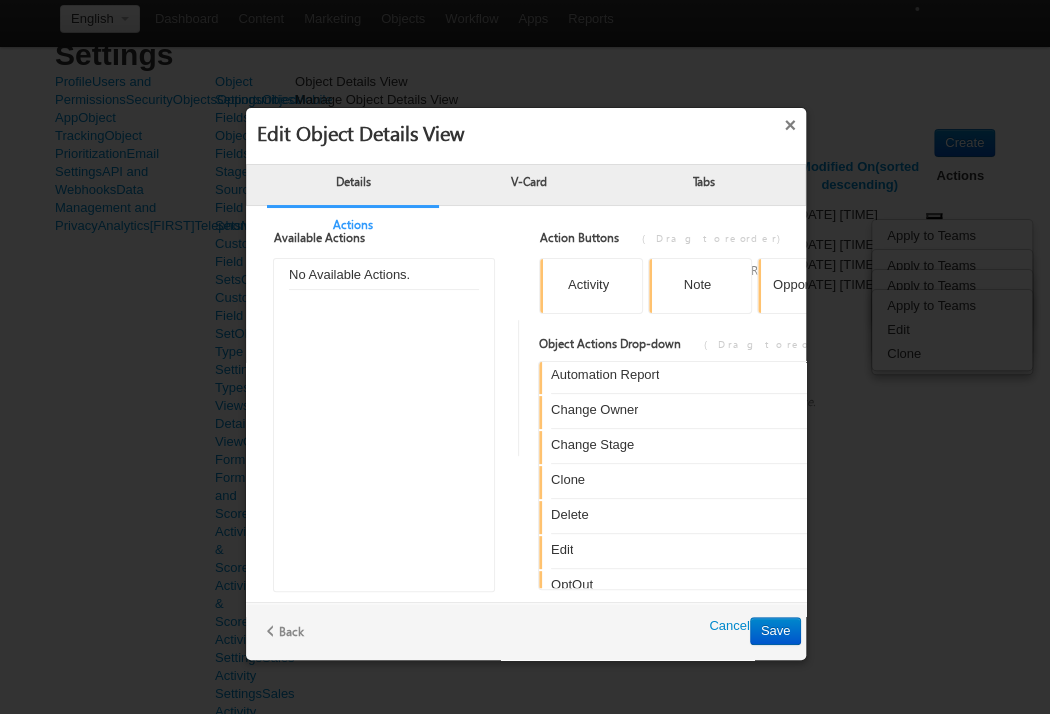 click on "×
Edit Object Details View
Details
V-Card
Tabs
Actions
Available Actions
Action Buttons
(Drag to reorder)
Reset" at bounding box center (526, 183) 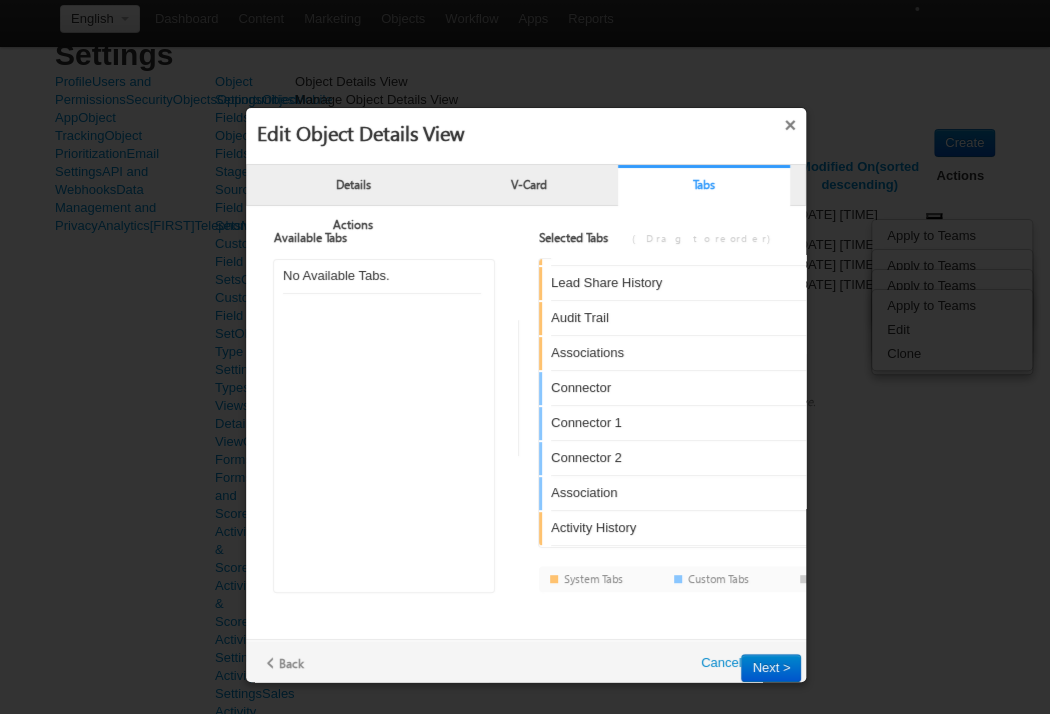 click on "Details" at bounding box center (353, 183) 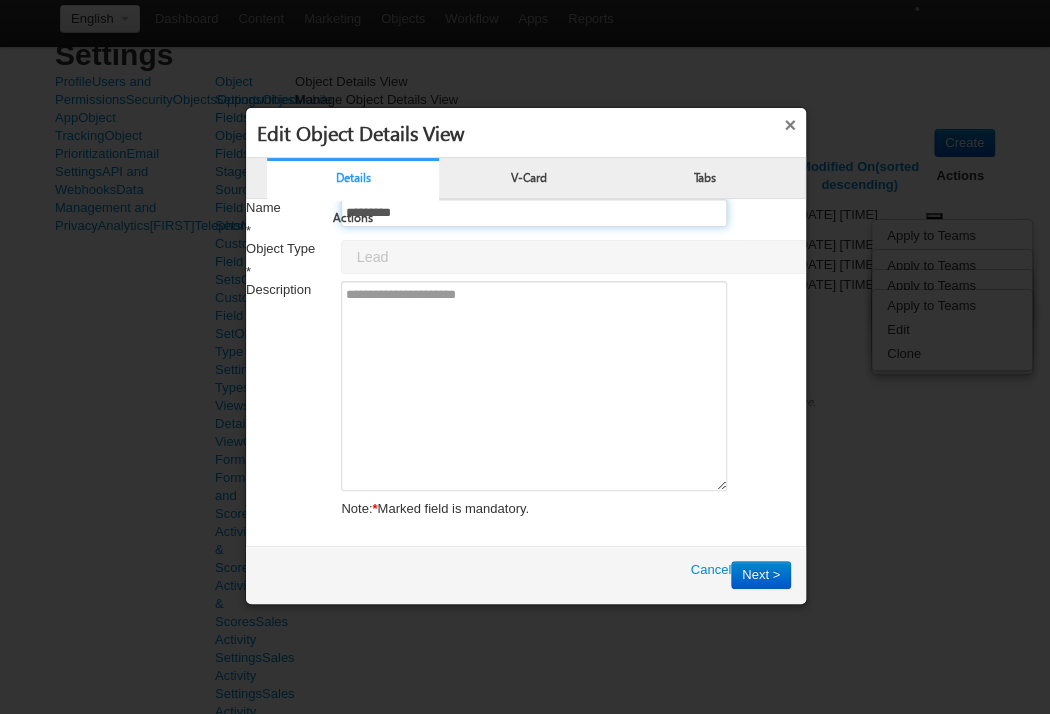 click on "*********" at bounding box center [533, 213] 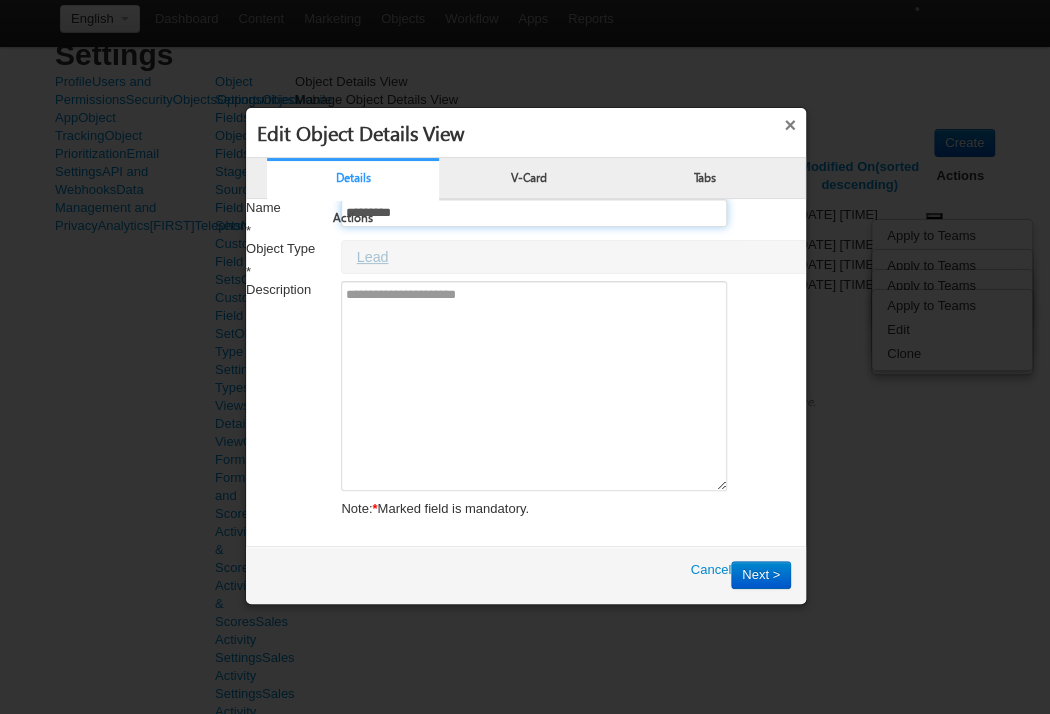 click on "Lead" at bounding box center [628, 257] 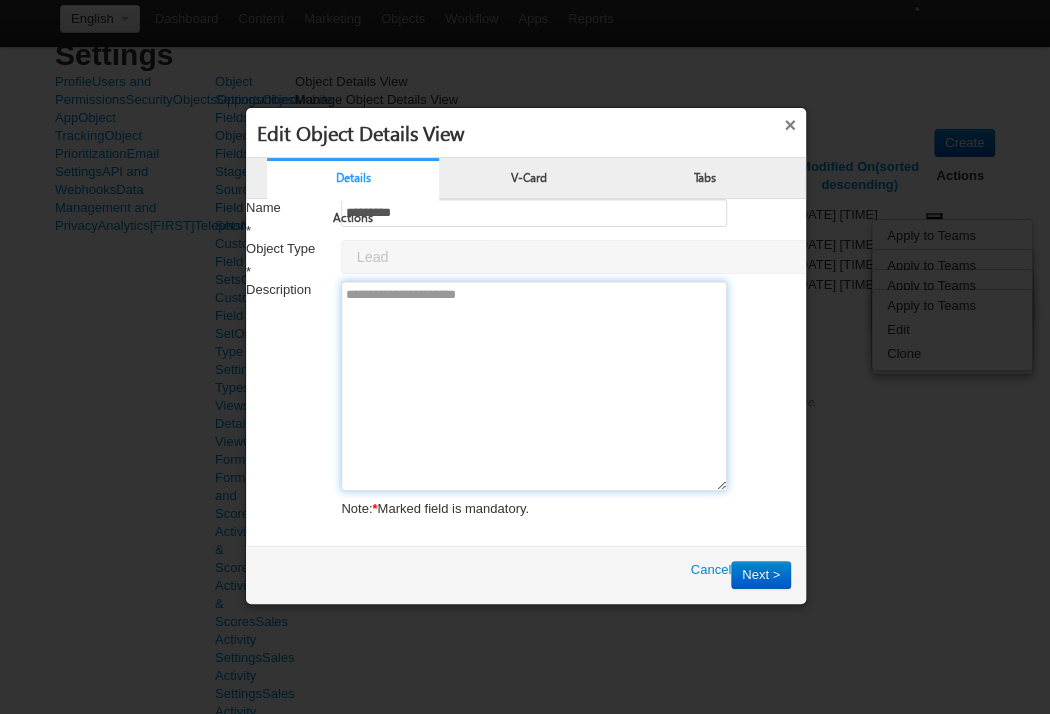 click on "Description" at bounding box center [533, 386] 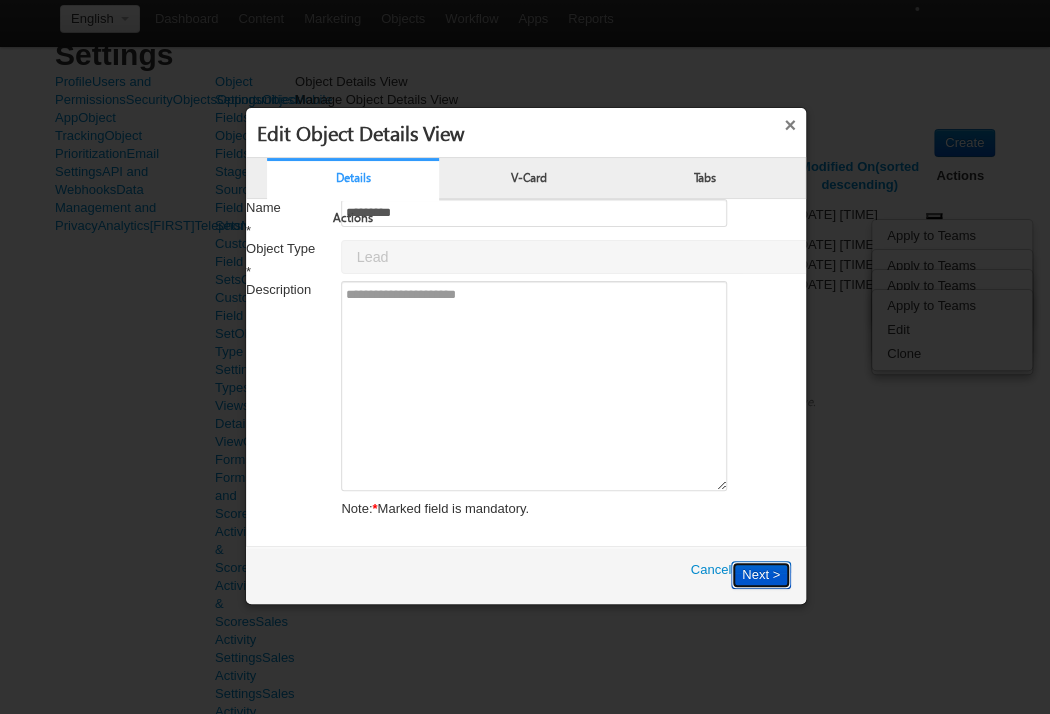 click on "Next >" at bounding box center [761, 575] 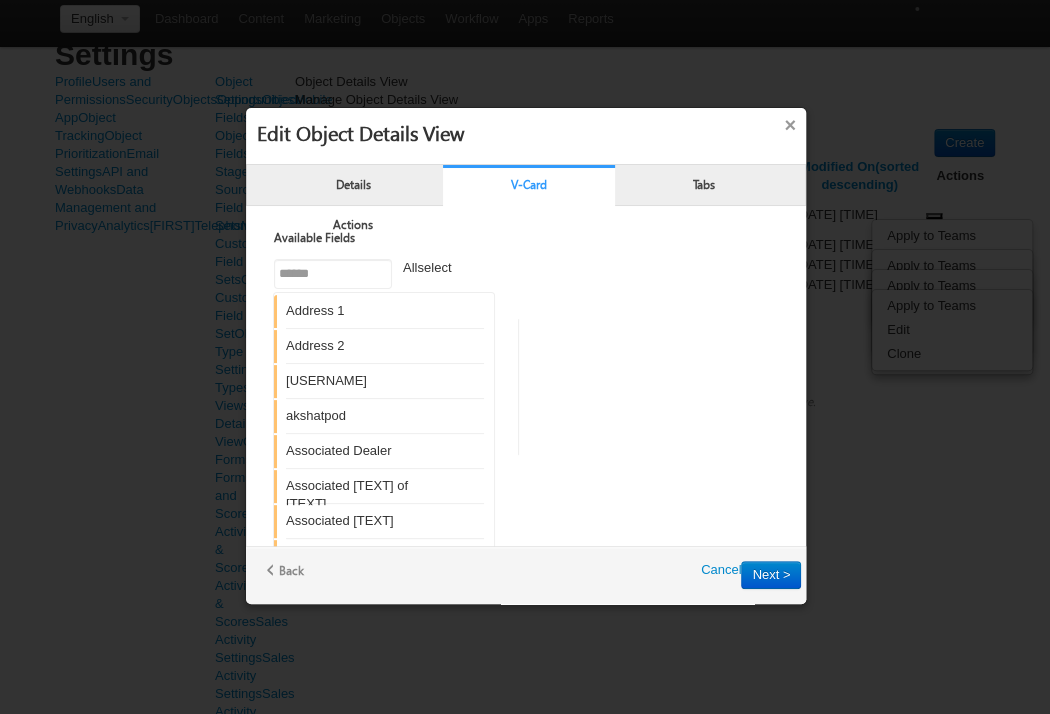 click on "×" at bounding box center (790, 121) 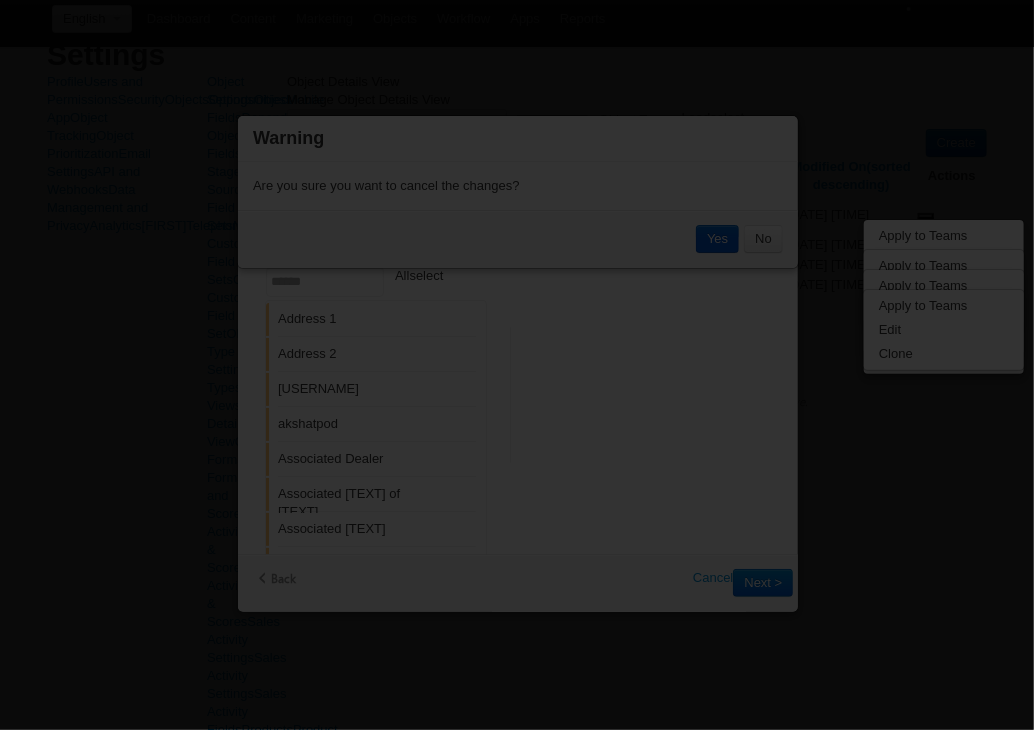 click on "Yes" at bounding box center (717, 239) 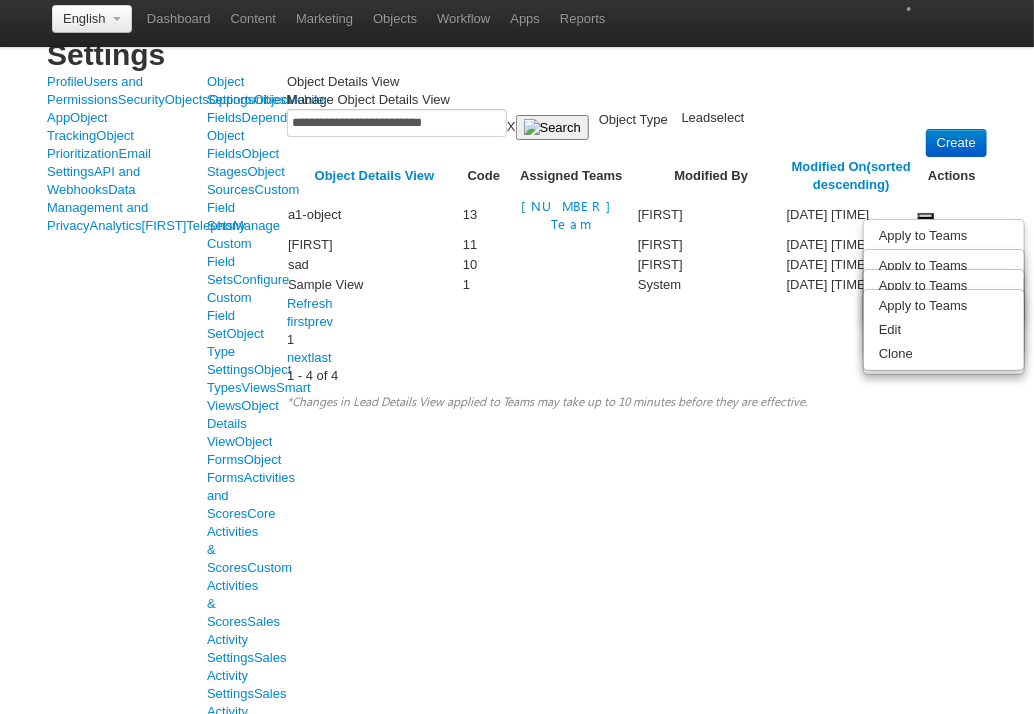 click on "Edit" at bounding box center [944, 266] 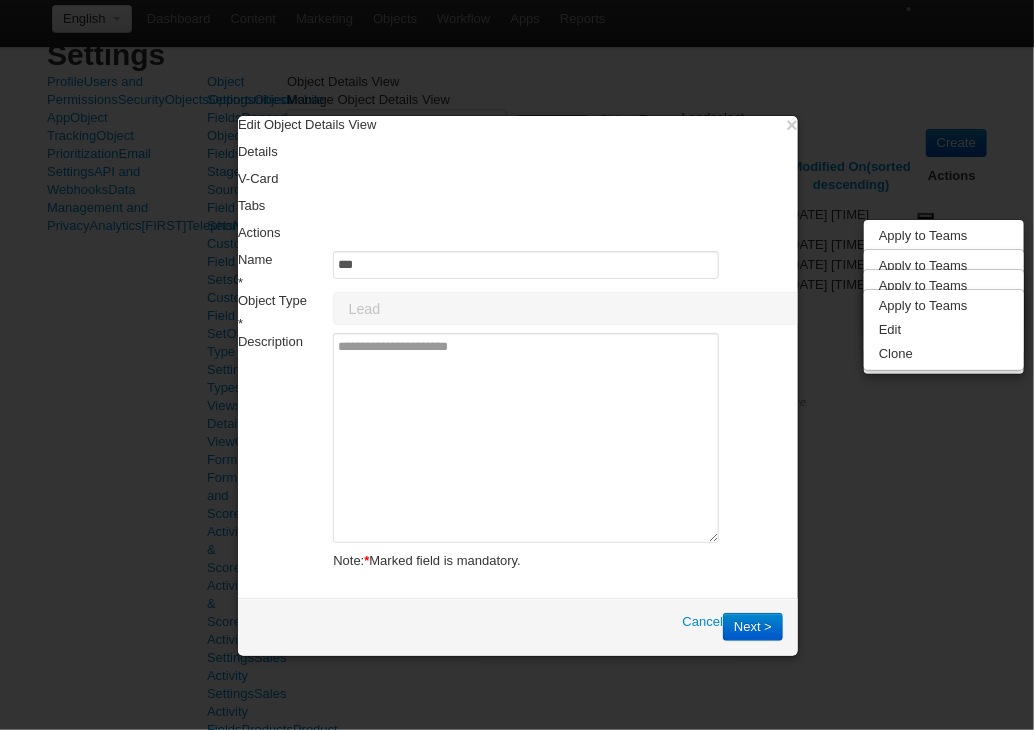 click on "Tabs" at bounding box center [518, 206] 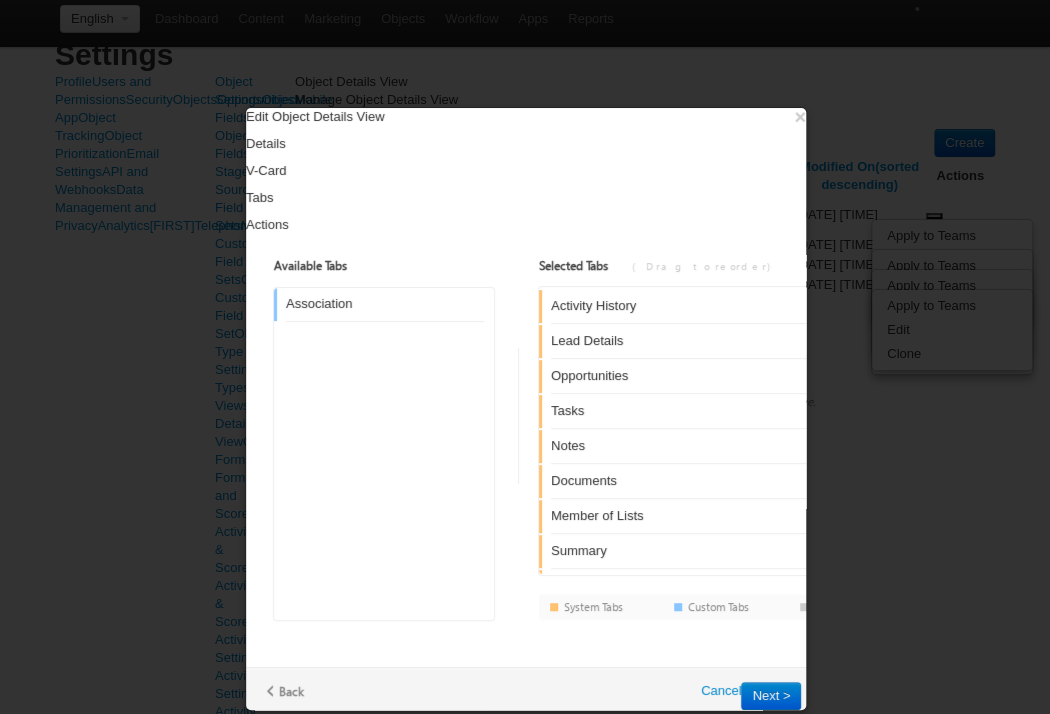 scroll, scrollTop: 240, scrollLeft: 0, axis: vertical 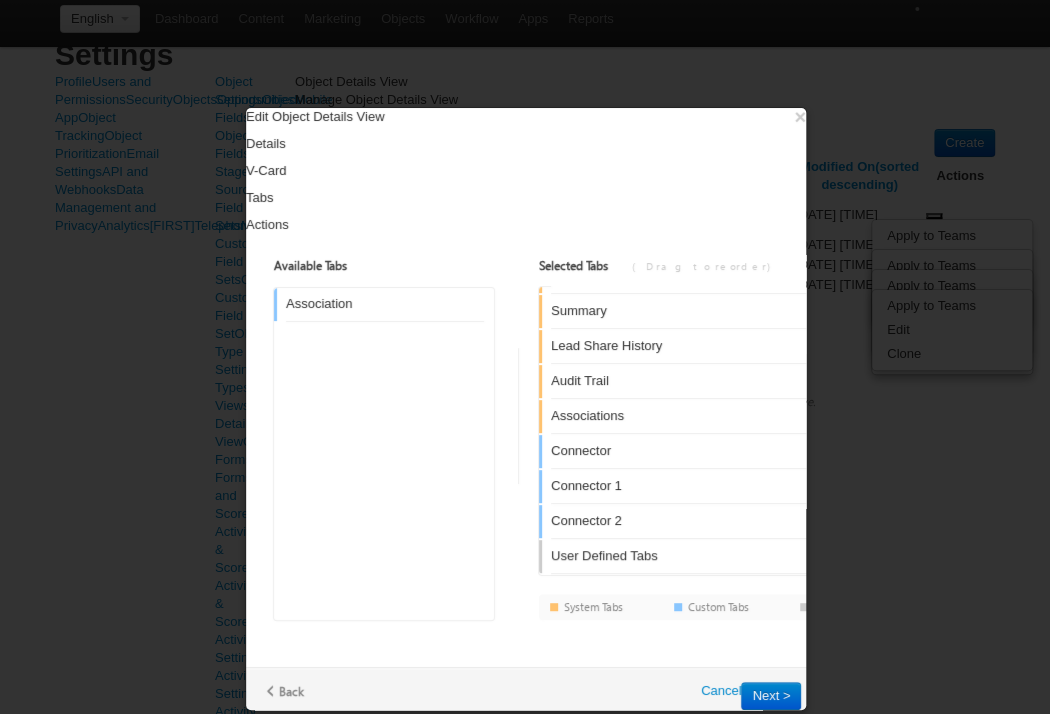 click on "User Defined Tabs
Default" at bounding box center [809, 557] 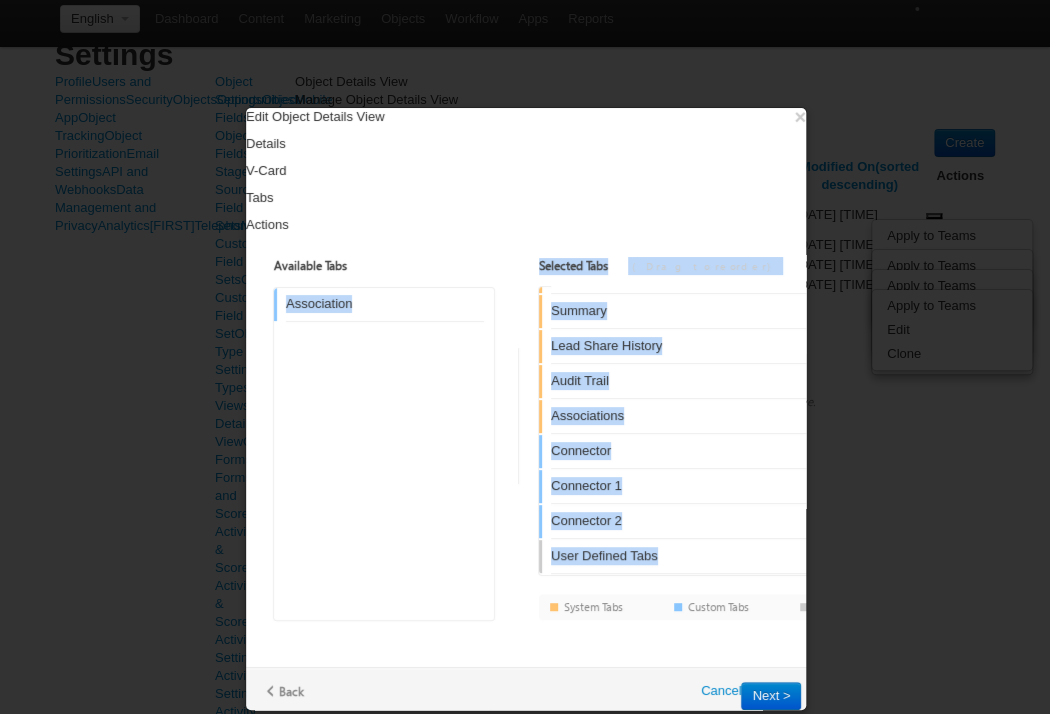 drag, startPoint x: 768, startPoint y: 464, endPoint x: 329, endPoint y: 326, distance: 460.17932 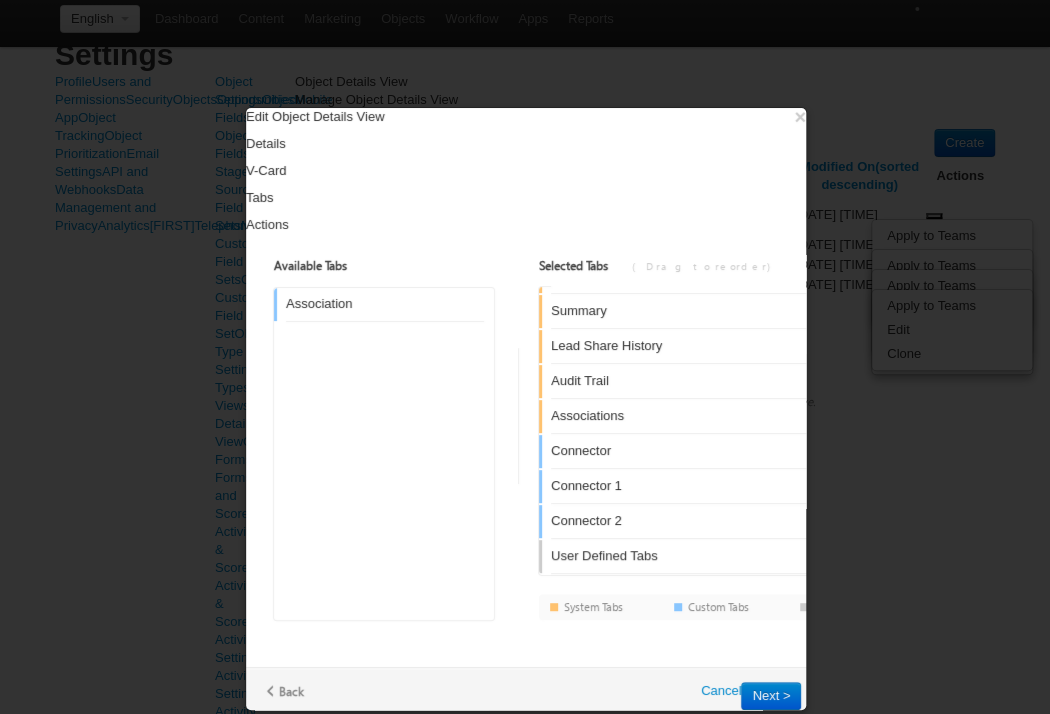 click on "Selected Tabs
(Drag to reorder)
Add New
Add New
Reset
Activity History Default Lead Details Default Opportunities Default Tasks Default Notes Default Documents Default Member of Lists Default Summary Default Lead Share History Default Audit Trail Default Associations Default Connector Default Connector 1 Default Connector 2 Default
User Defined Tabs
Default" at bounding box center (809, 438) 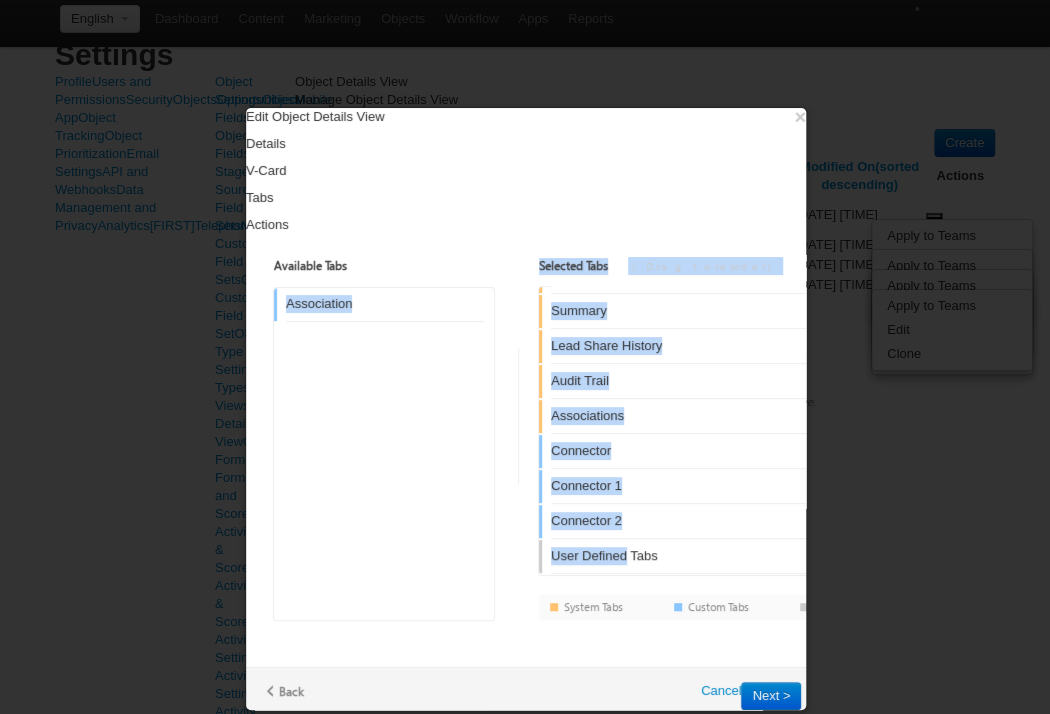 drag, startPoint x: 536, startPoint y: 483, endPoint x: 292, endPoint y: 434, distance: 248.87146 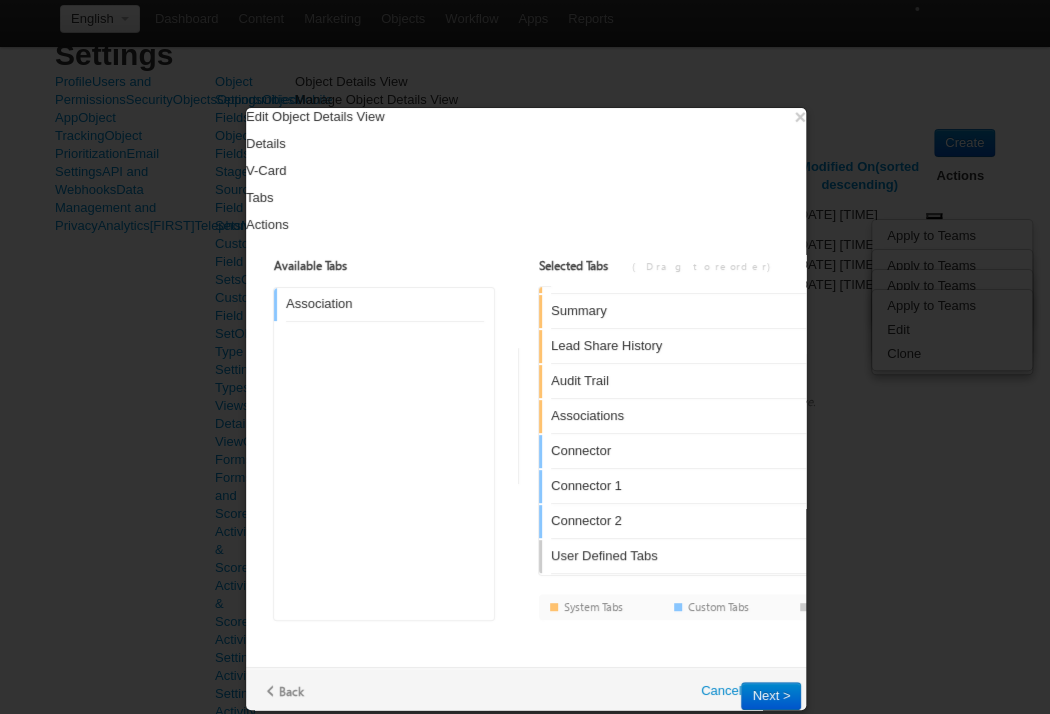 scroll, scrollTop: 0, scrollLeft: 0, axis: both 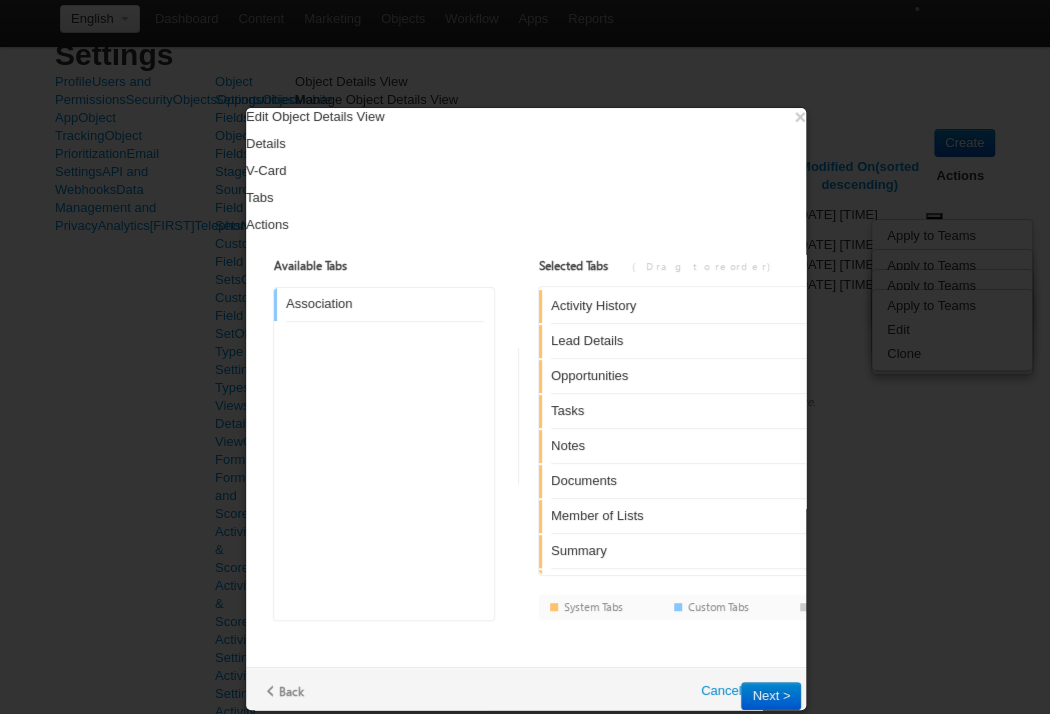 click on "Actions" at bounding box center [526, 225] 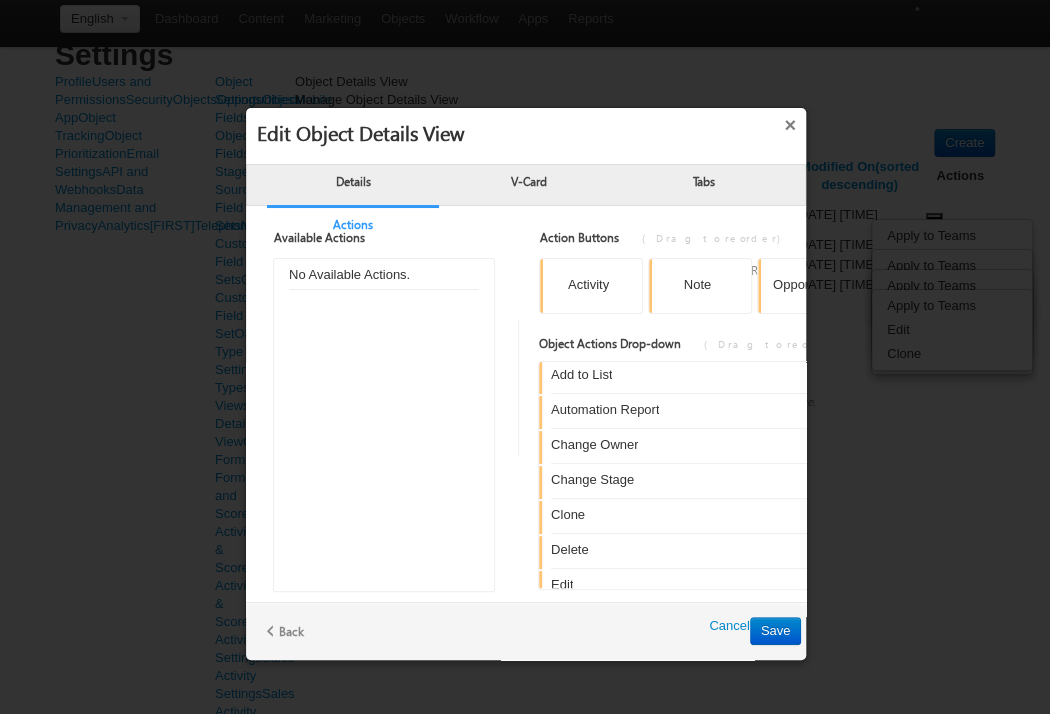 scroll, scrollTop: 0, scrollLeft: 0, axis: both 